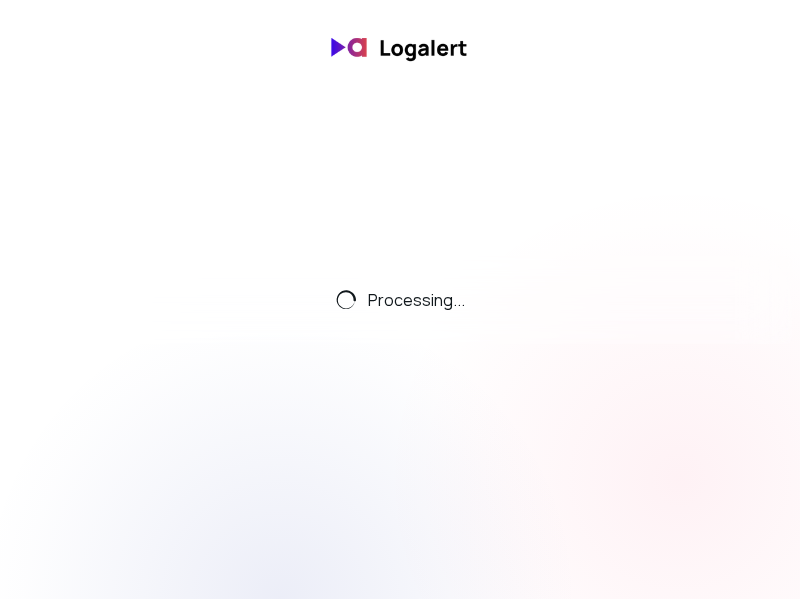 scroll, scrollTop: 0, scrollLeft: 0, axis: both 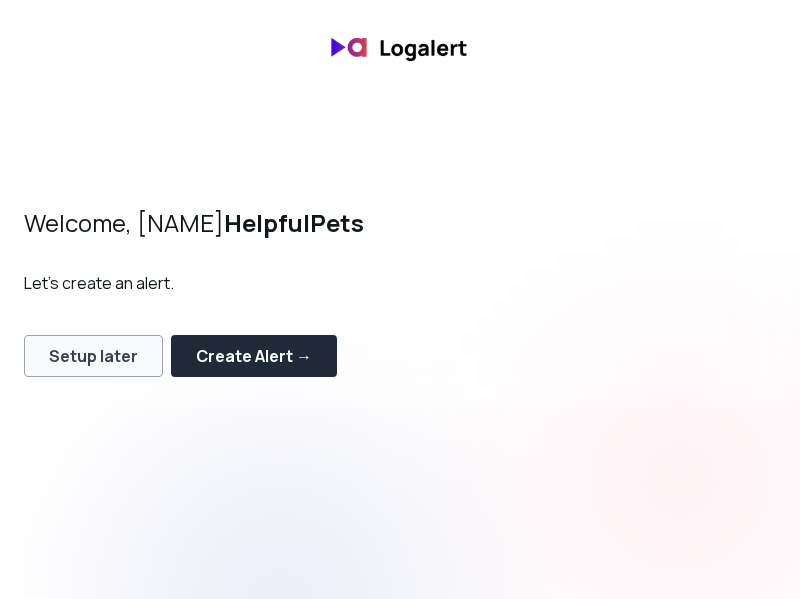 click on "Setup later" at bounding box center [93, 356] 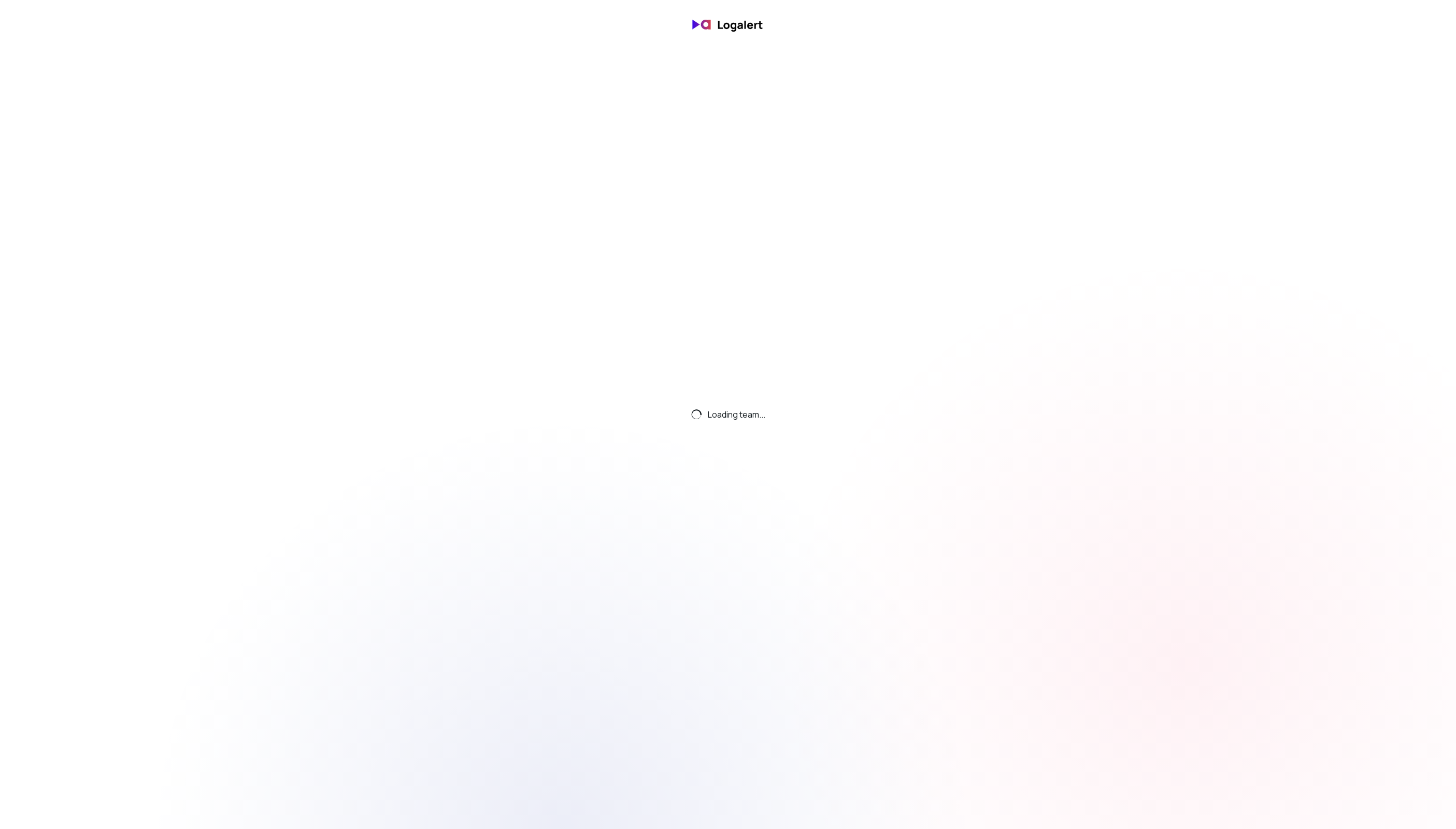 scroll, scrollTop: 0, scrollLeft: 0, axis: both 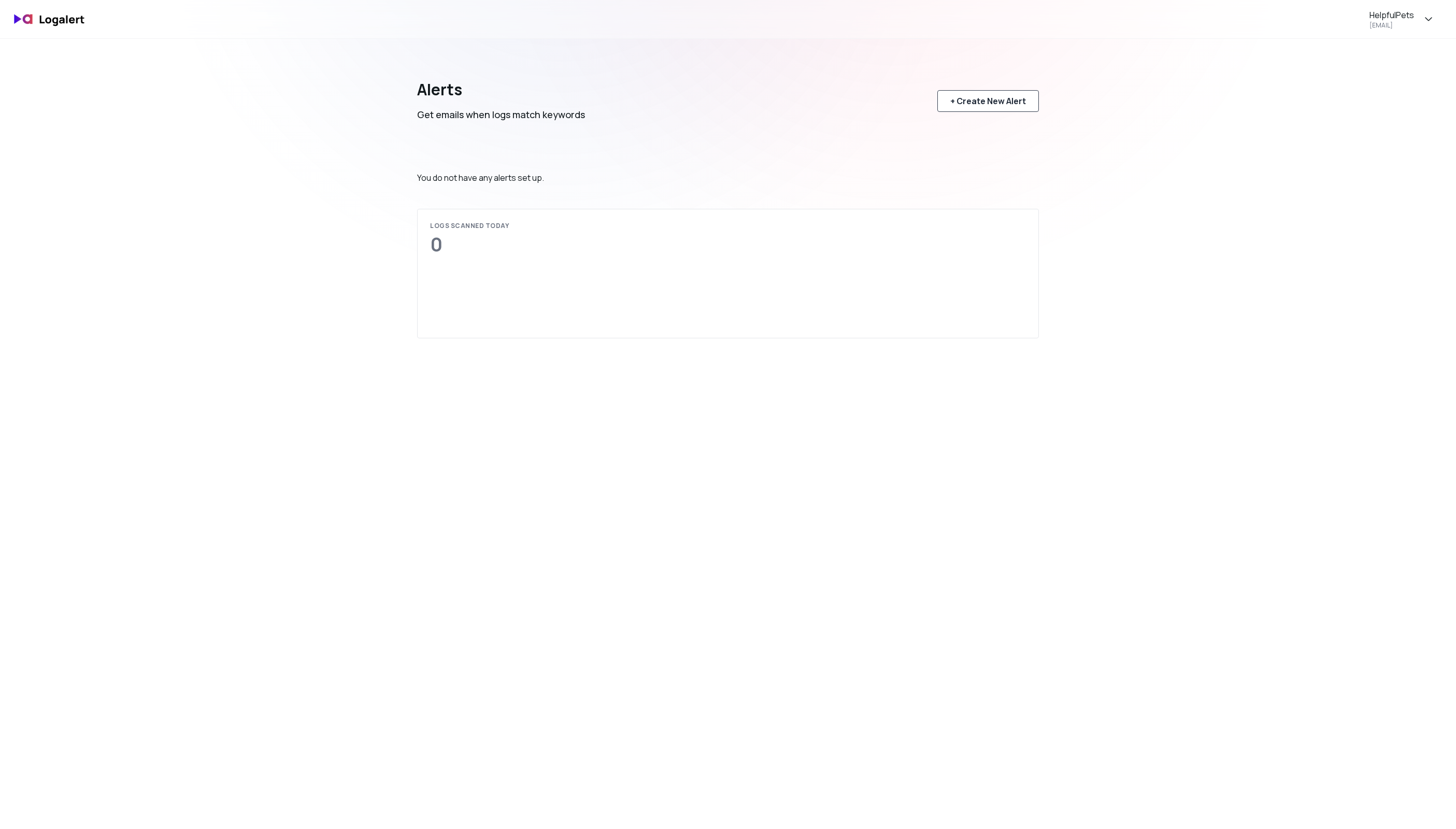 click on "+ Create New Alert" at bounding box center (988, 101) 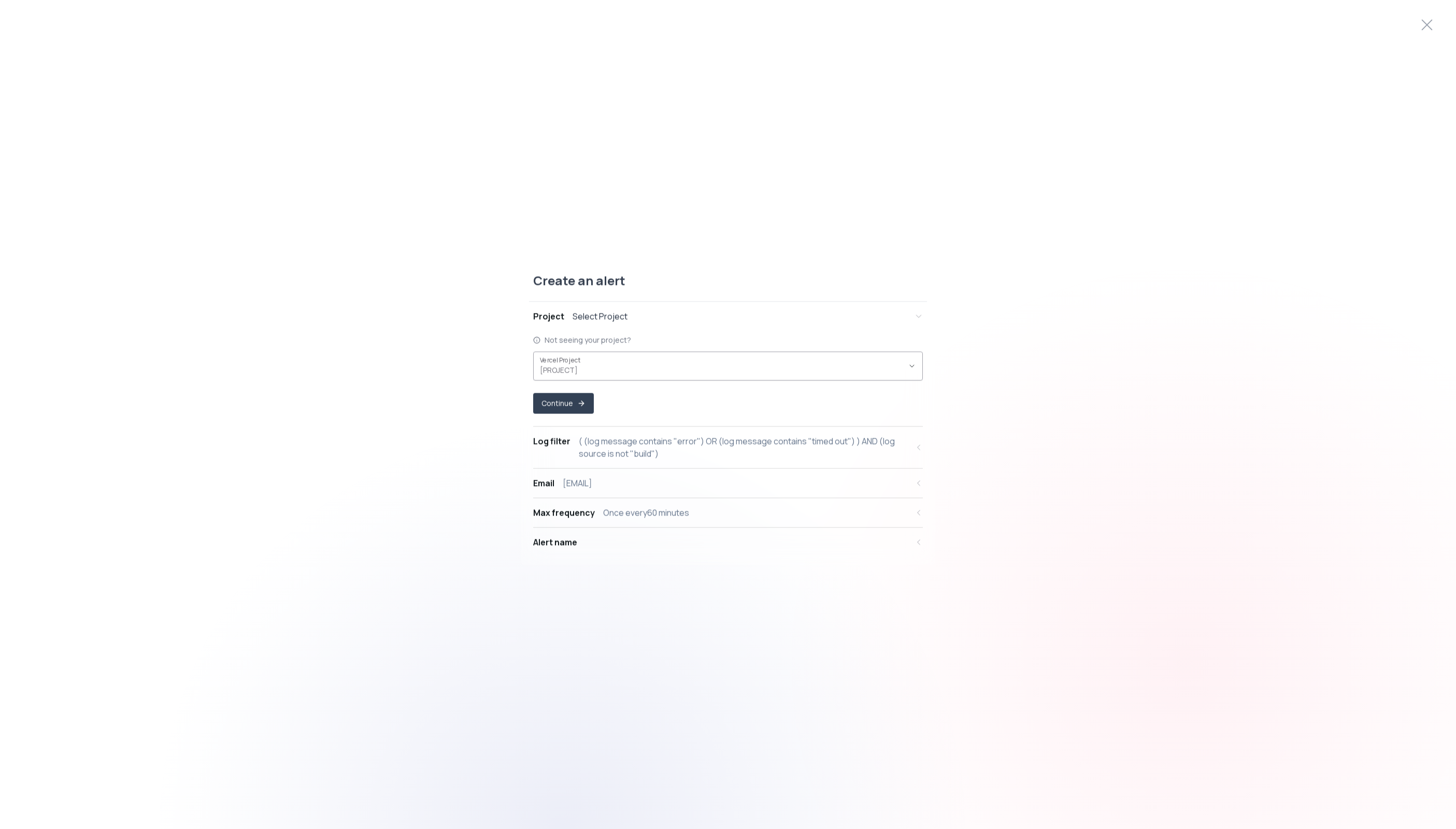 click on "[PROJECT] ," at bounding box center [722, 370] 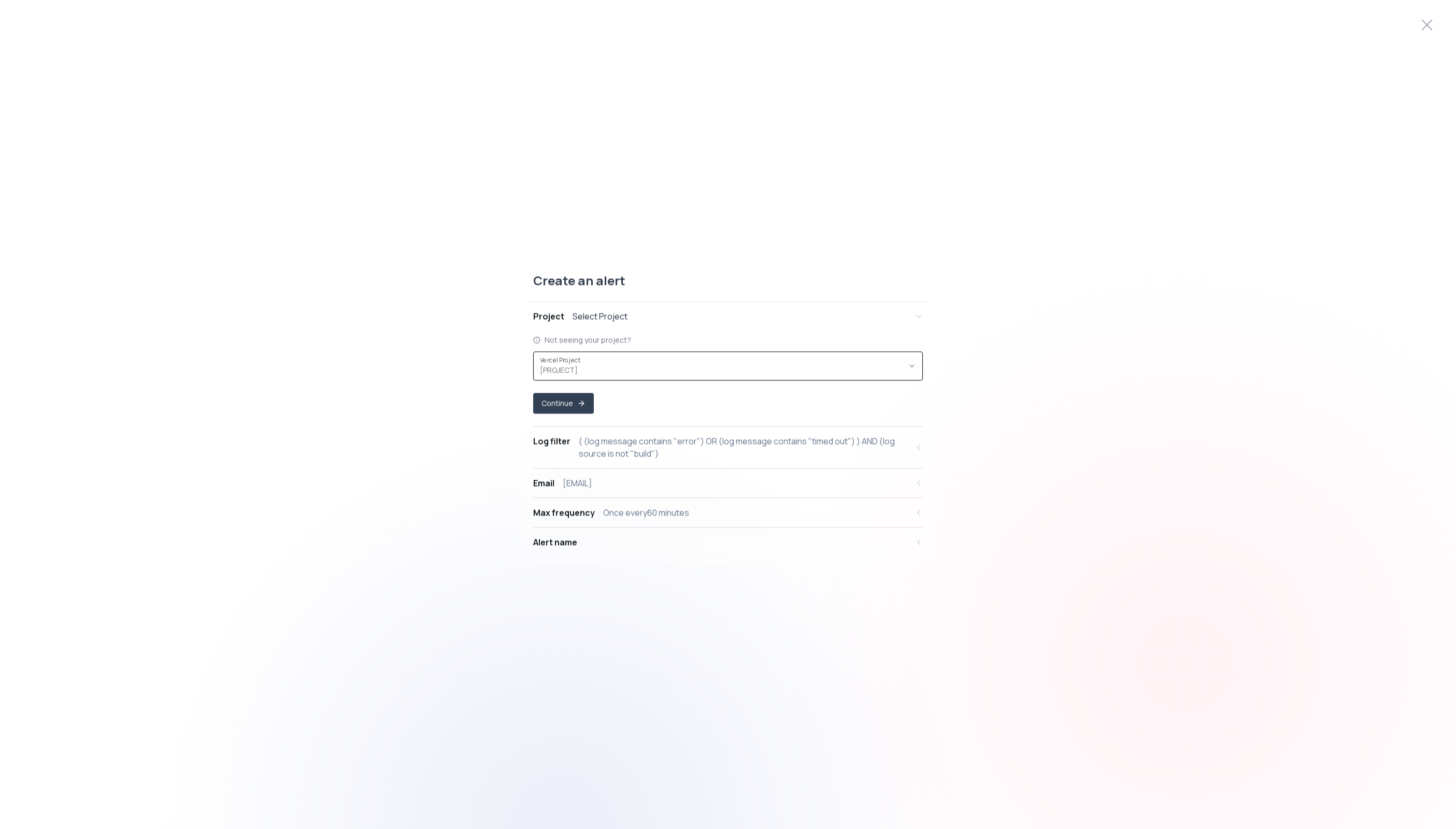 click on "Select Project" at bounding box center [600, 317] 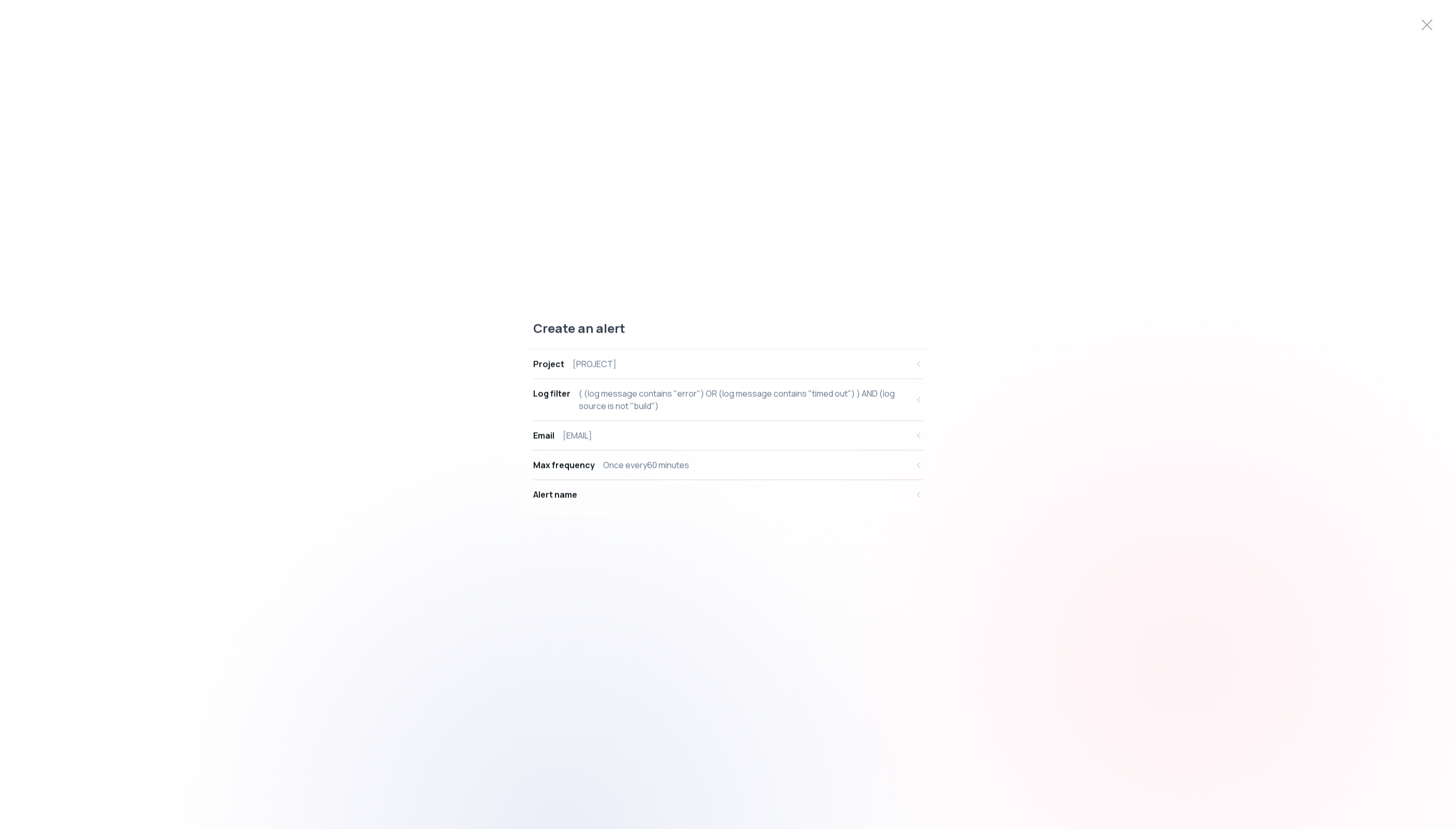 click on "[PROJECT]" at bounding box center [594, 364] 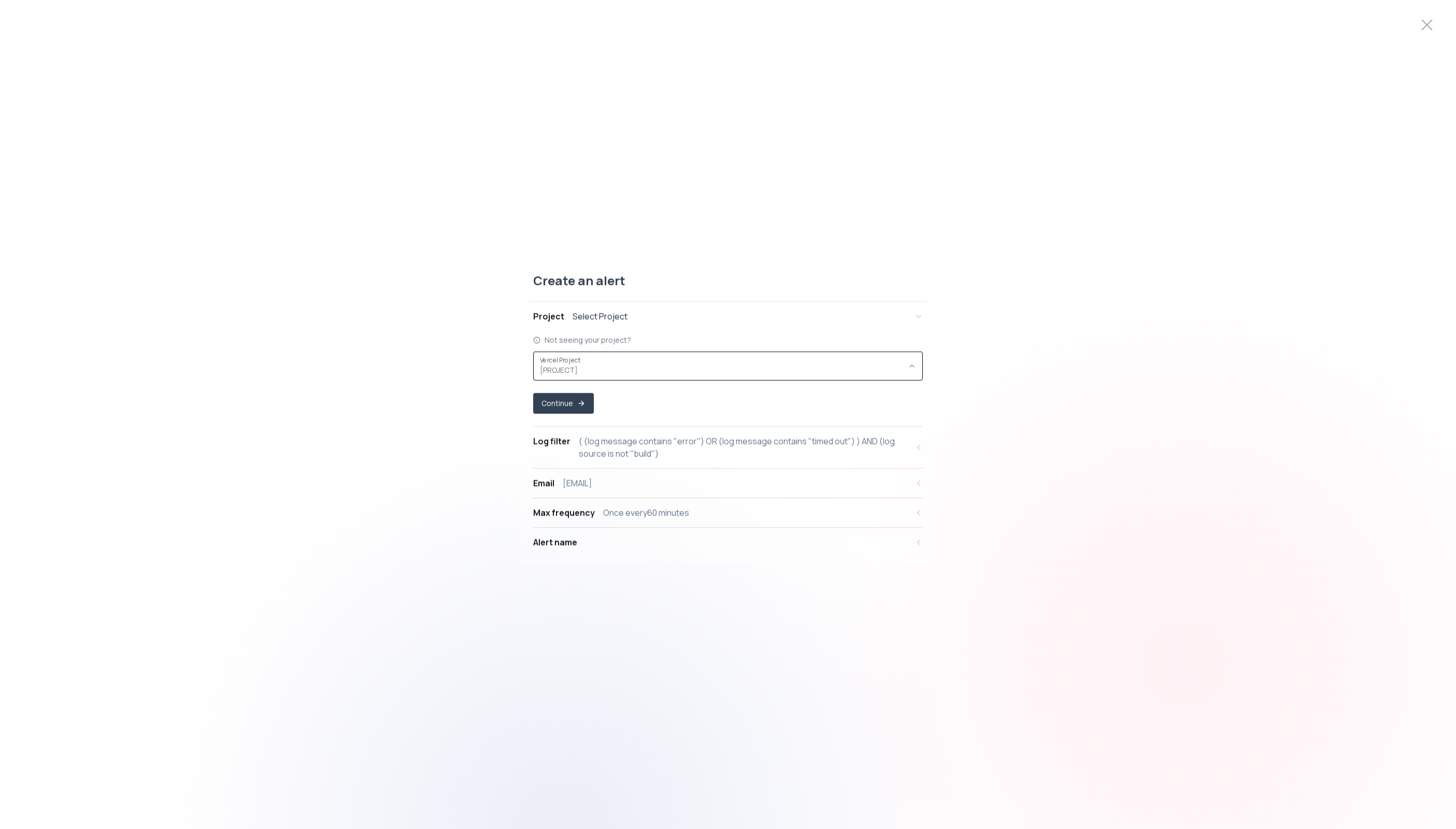 click at bounding box center (912, 366) 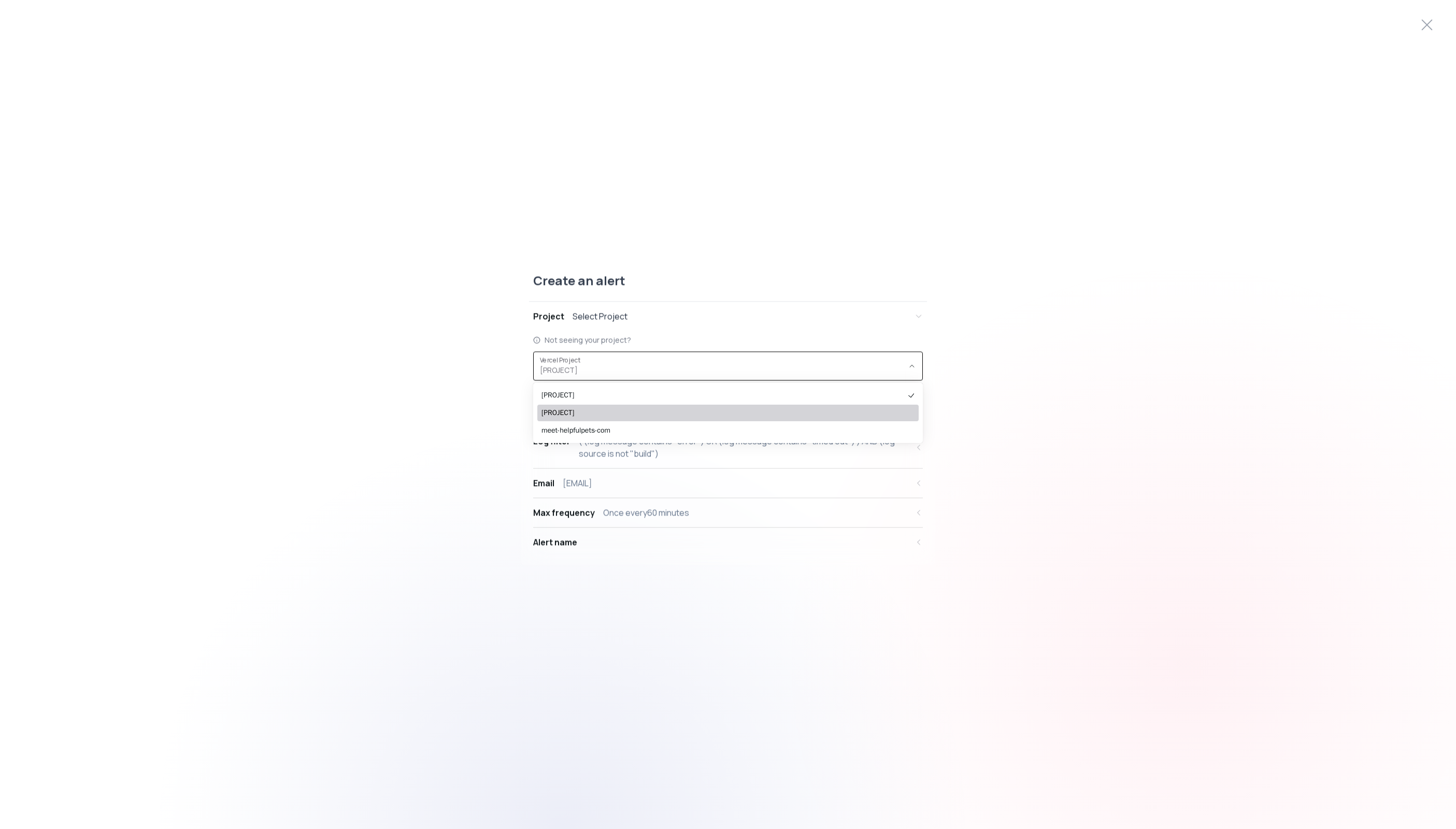 click on "[PROJECT]" at bounding box center [723, 413] 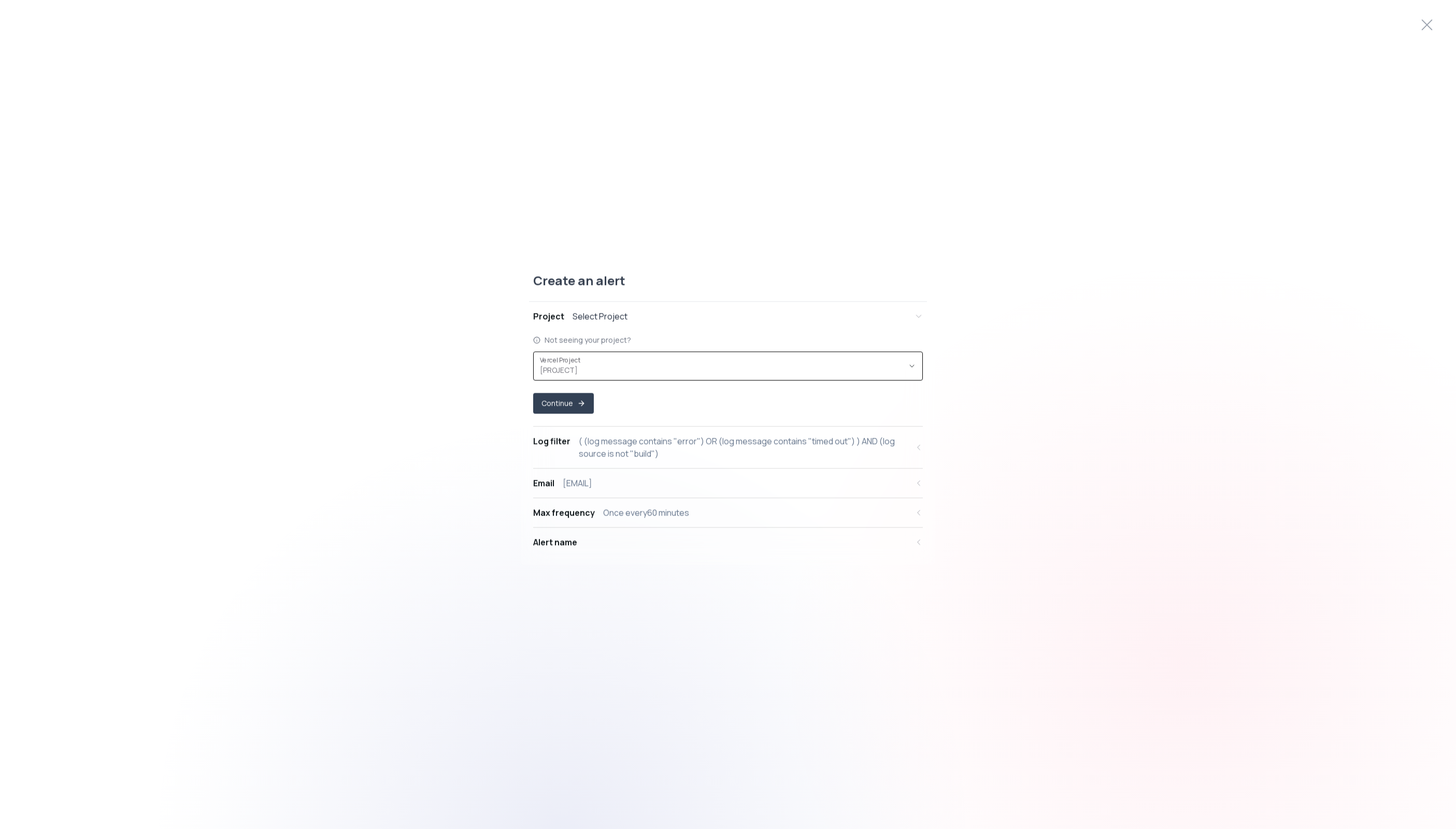 click at bounding box center (919, 483) 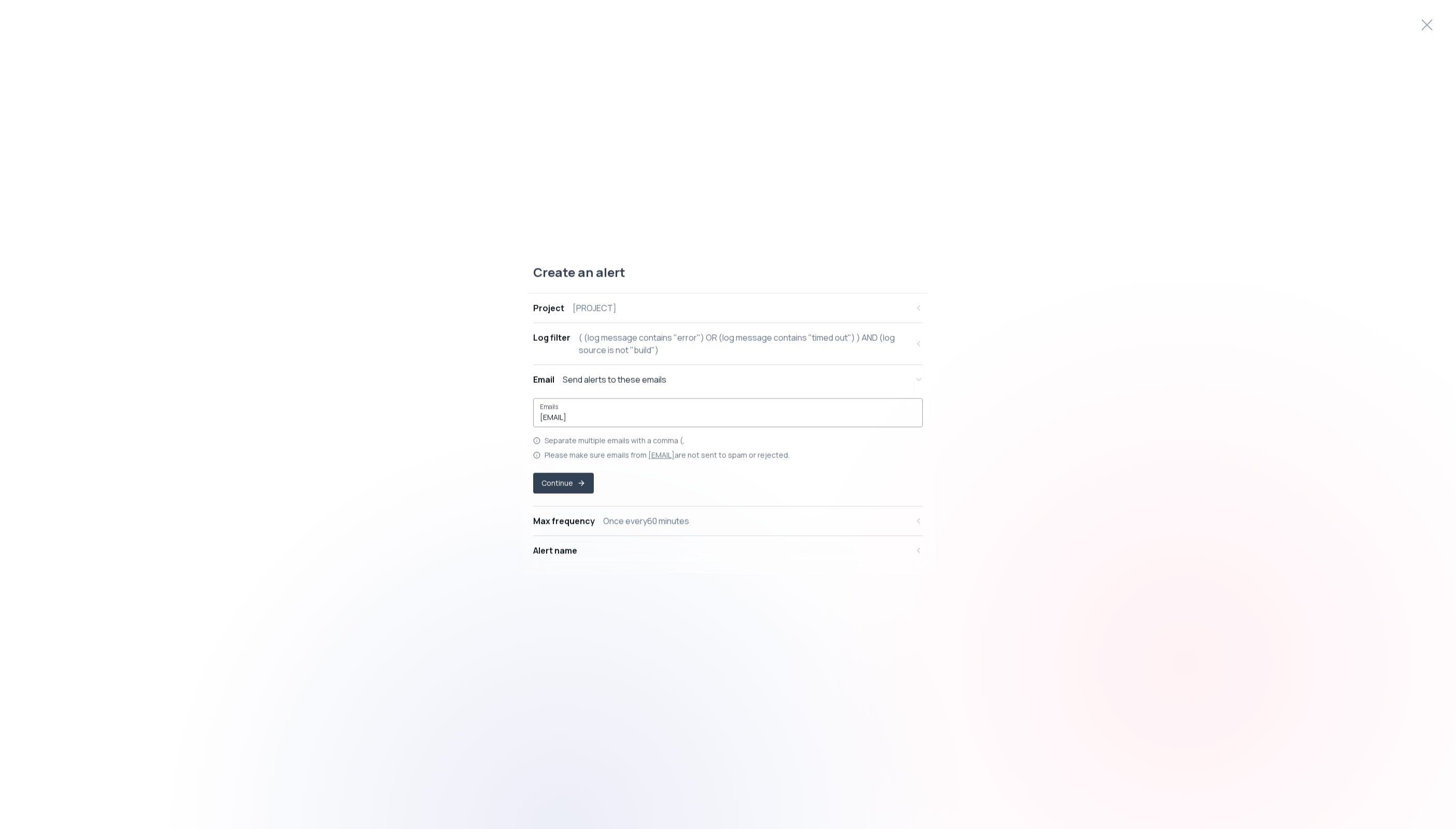 click on "[EMAIL]" at bounding box center [728, 418] 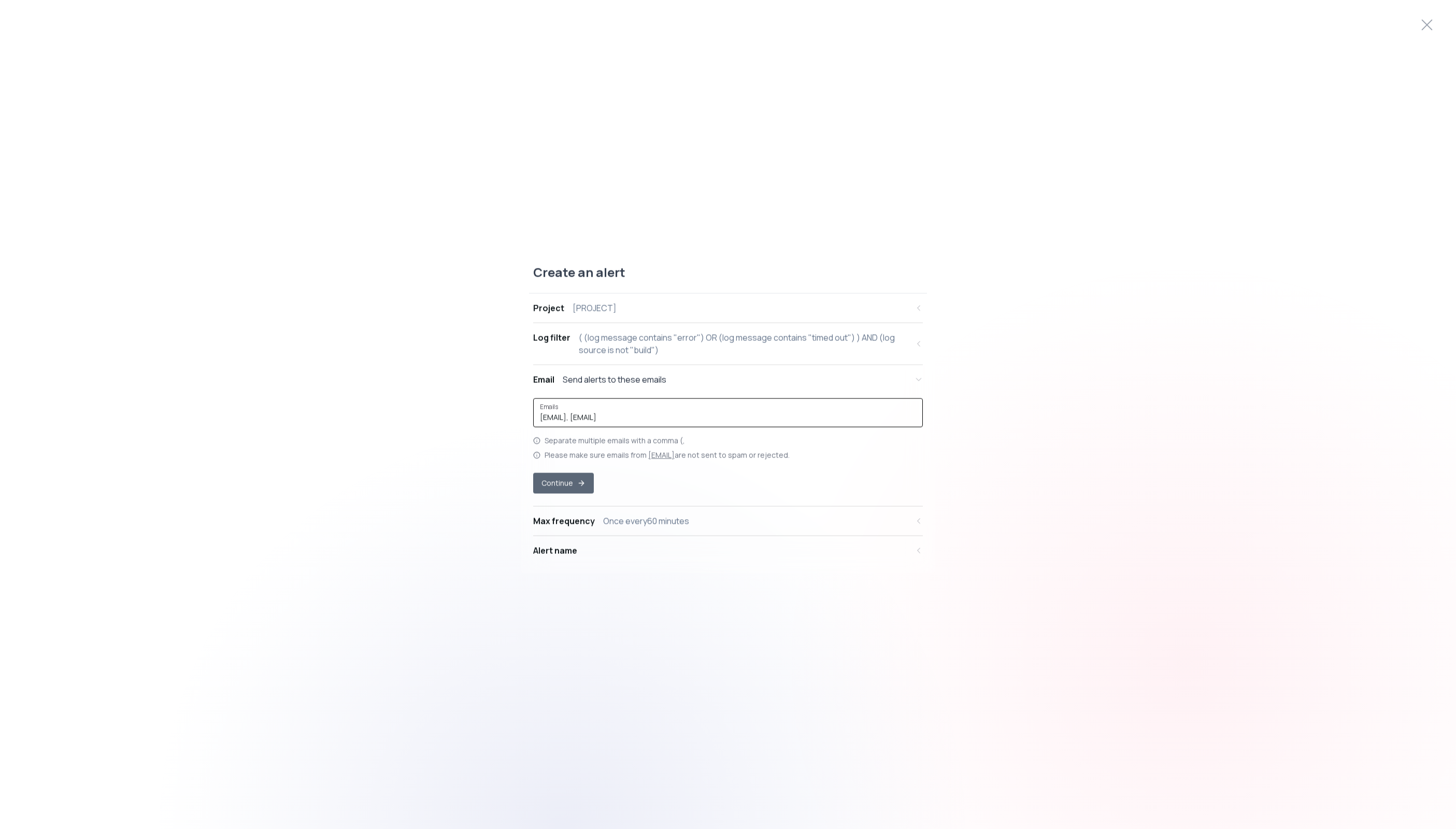type on "[EMAIL], [EMAIL]" 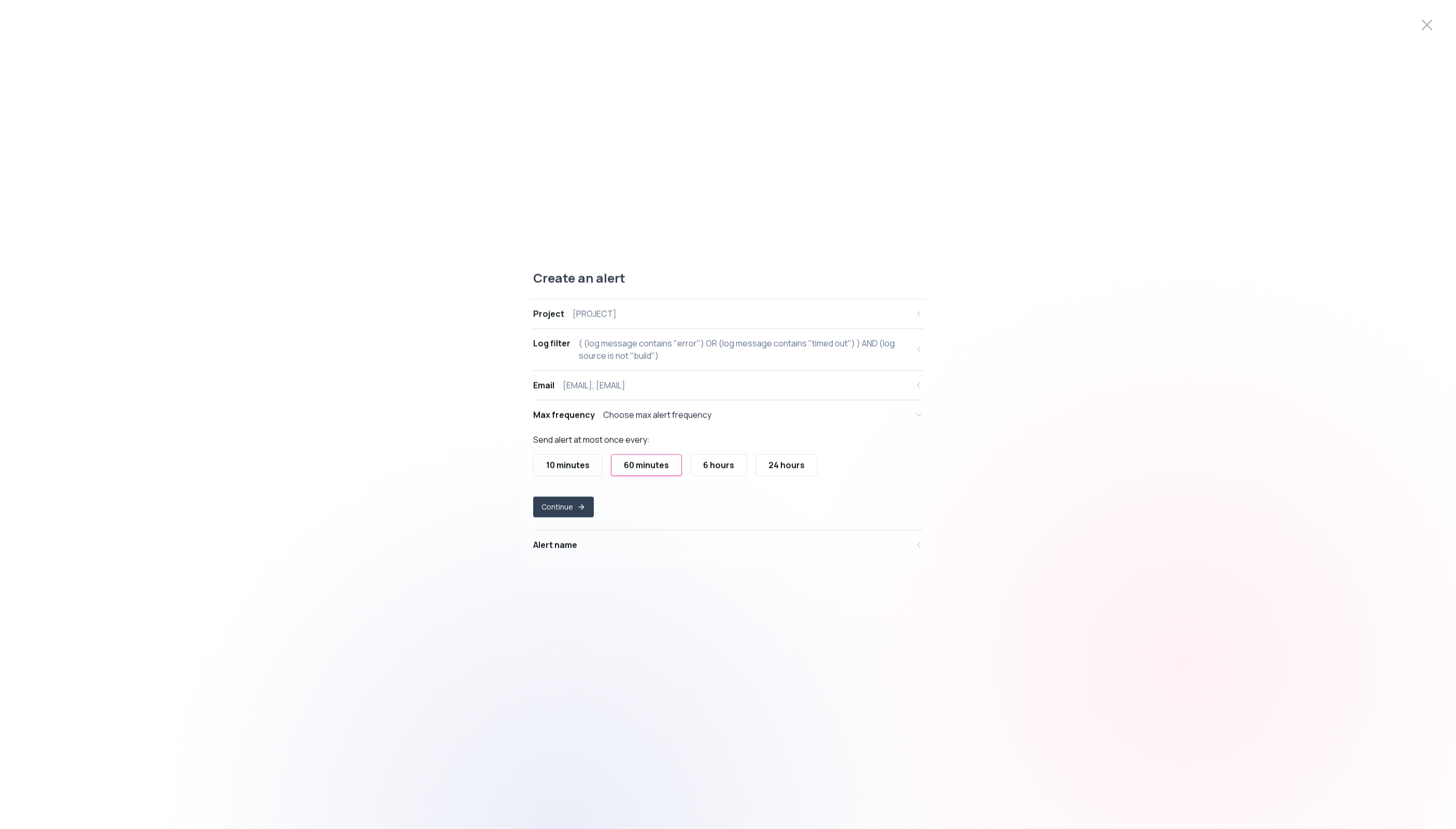 click on "(
(log message contains "error")
OR (log message contains "timed out")
)
AND (log source is not "build")" at bounding box center (744, 350) 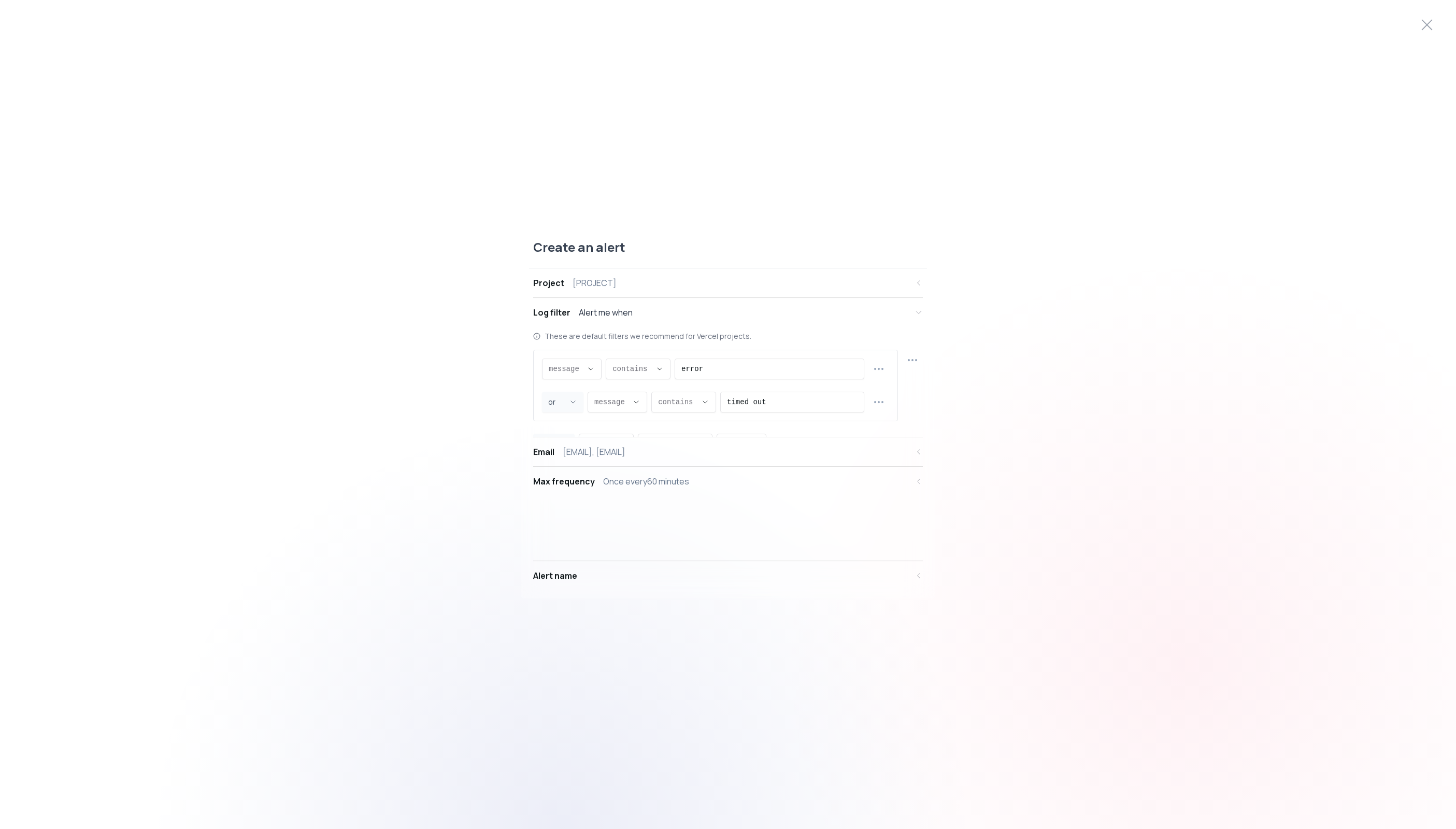 scroll, scrollTop: 10, scrollLeft: 0, axis: vertical 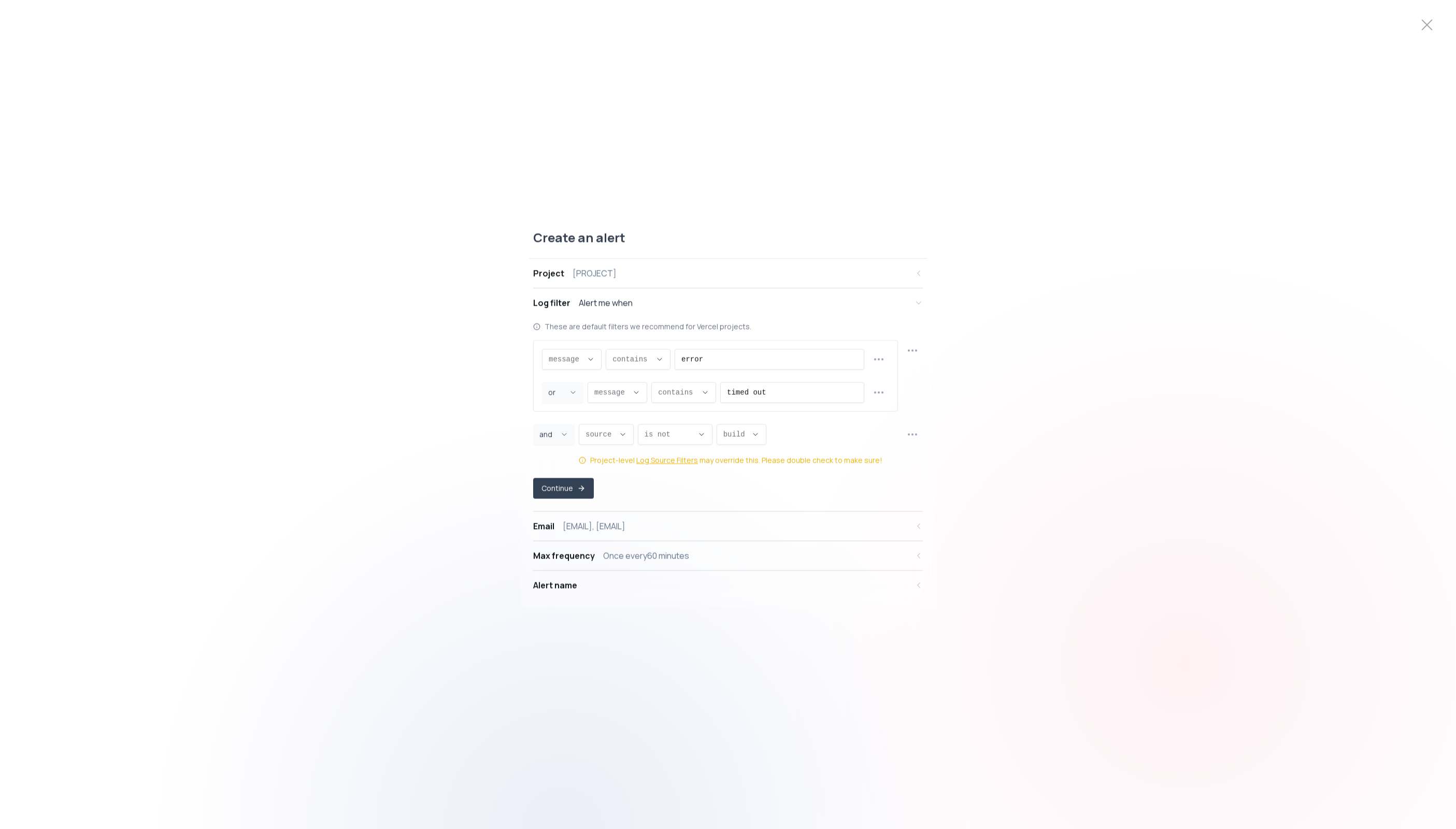 click on "Email [EMAIL], [EMAIL]" at bounding box center (728, 414) 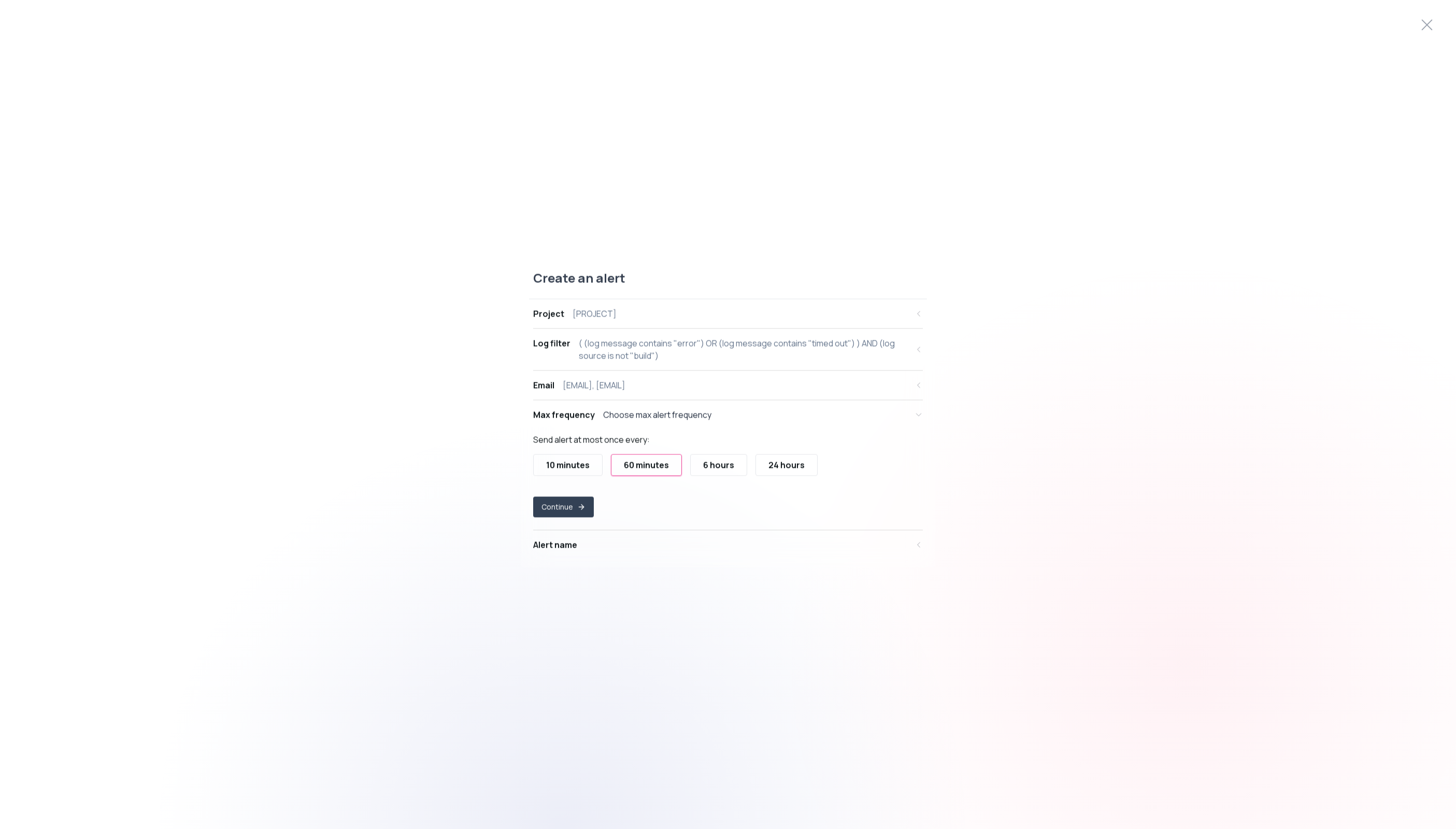 click on "10 minutes" at bounding box center [568, 465] 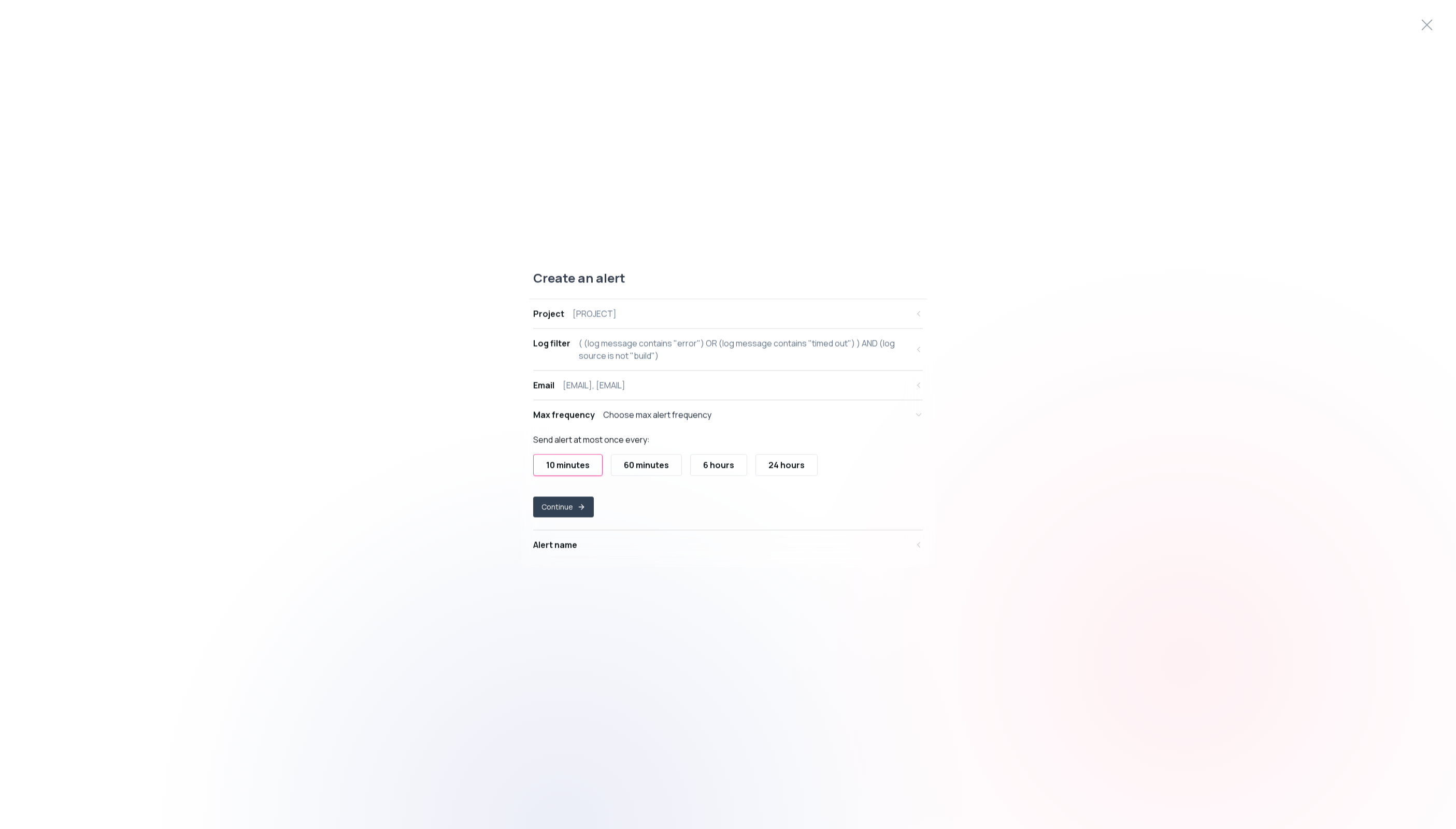 click on "(
(log message contains "error")
OR (log message contains "timed out")
)
AND (log source is not "build")" at bounding box center (744, 350) 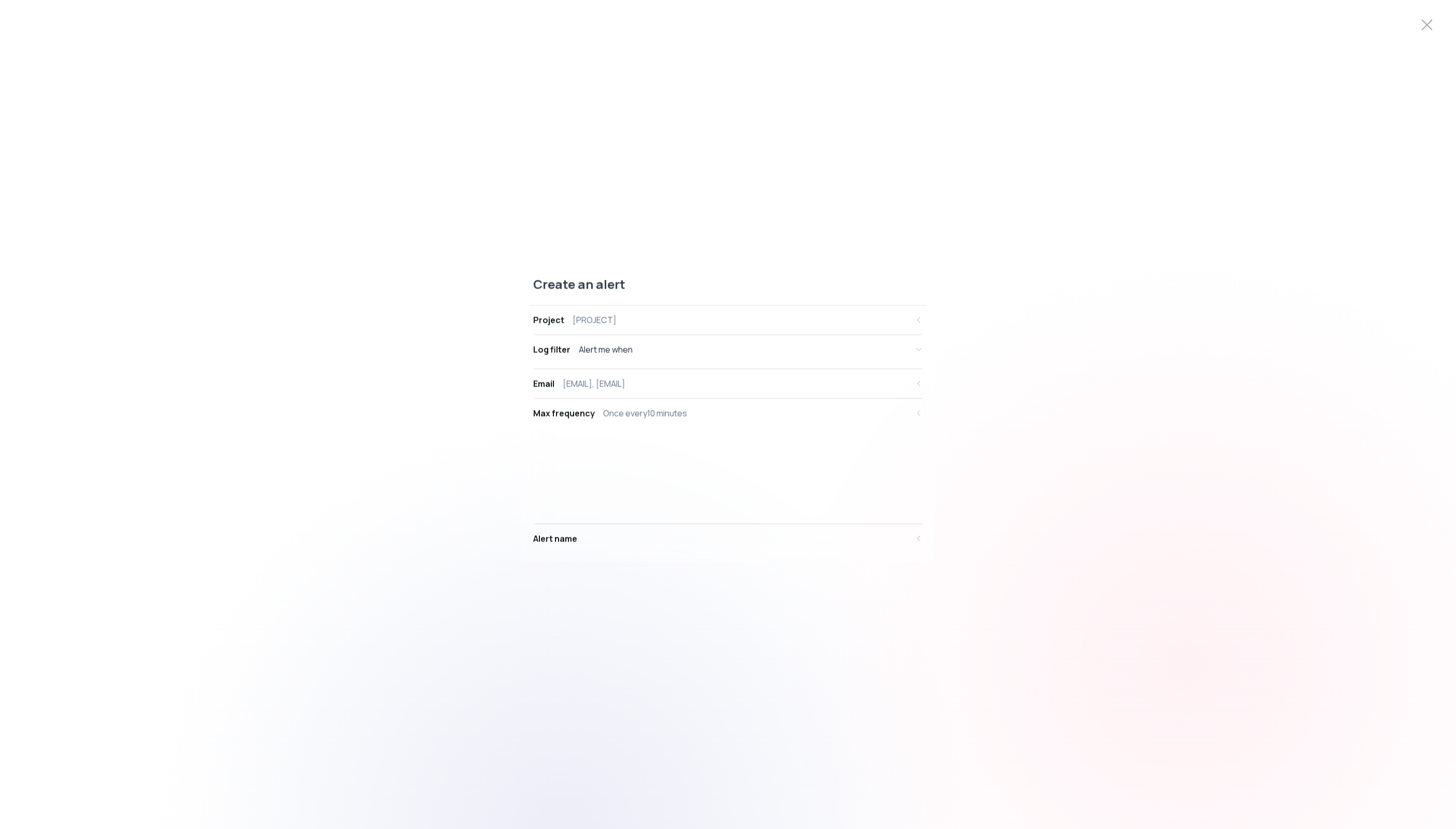 scroll, scrollTop: 10, scrollLeft: 0, axis: vertical 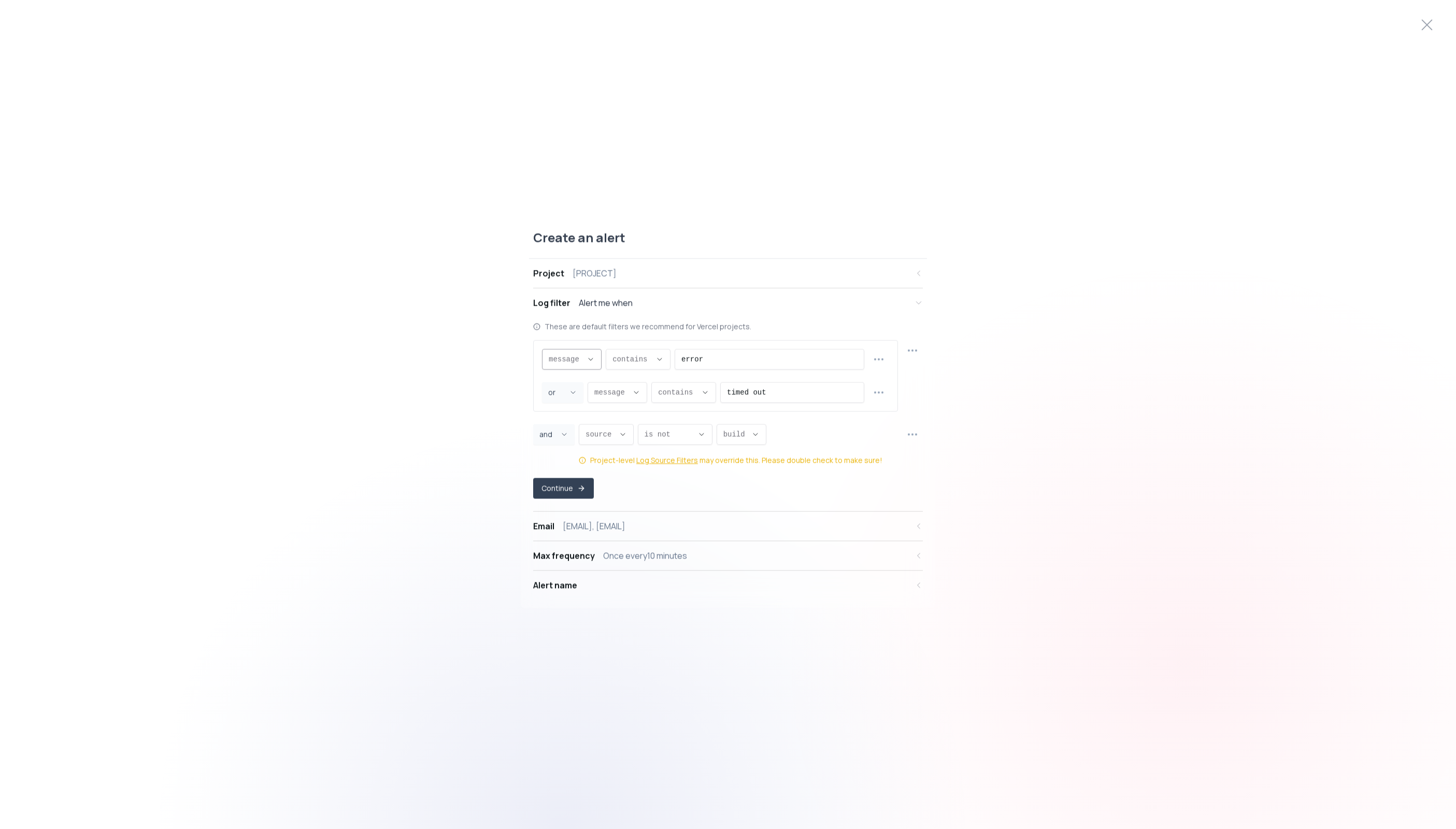 click on "message ," at bounding box center [572, 360] 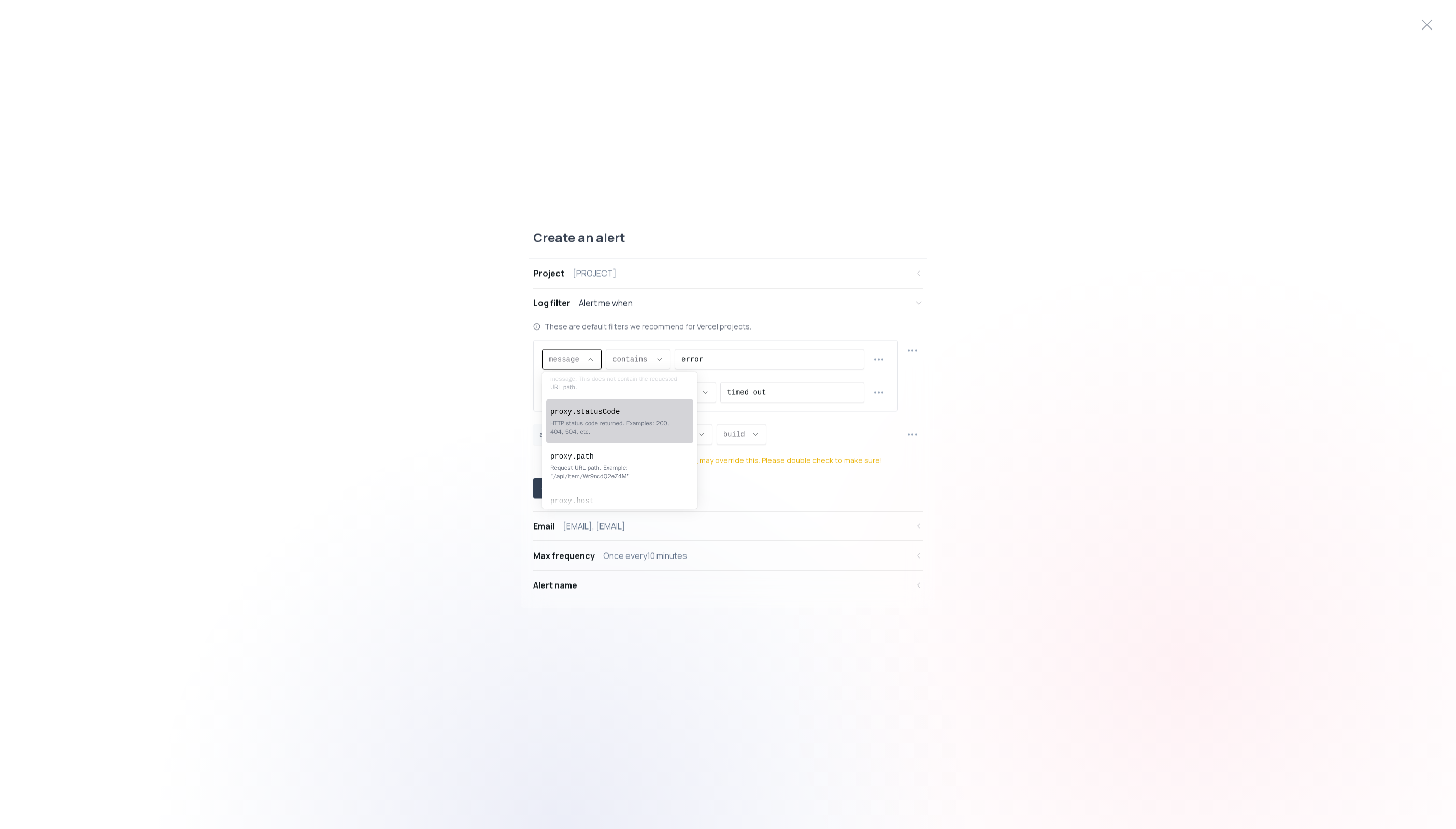 scroll, scrollTop: 48, scrollLeft: 0, axis: vertical 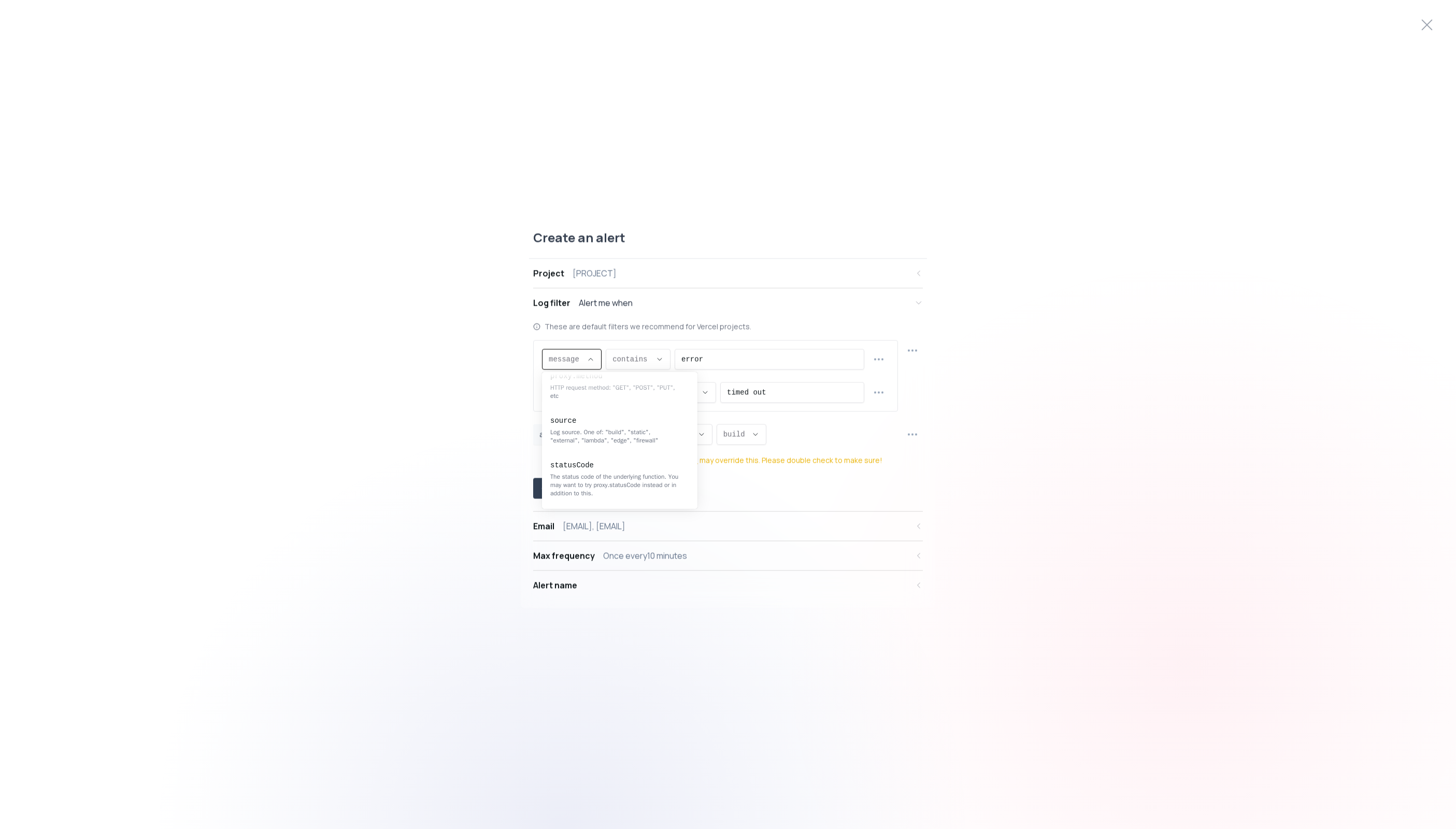click on "Create an alert Project [PROJECT] Log filter Alert me when These are default filters we recommend for Vercel projects. message message message proxy.statusCode proxy.path proxy.host proxy.method source statusCode message , CONTAINS CONTAINS contains does not contain contains , error OR and or or , message message message proxy.statusCode proxy.path proxy.host proxy.method source statusCode message , CONTAINS CONTAINS contains does not contain contains , timed out AND and or and , source source message proxy.statusCode proxy.path proxy.host proxy.method source statusCode source , NOT_EQUALS NOT_EQUALS is is not is not , build build lambda build edge static external firewall build , Project-level   Log Source Filters   may override this. Please double check to make sure! Continue   Email [EMAIL], [EMAIL] Max frequency Once every  10 minutes Alert name" at bounding box center (728, 414) 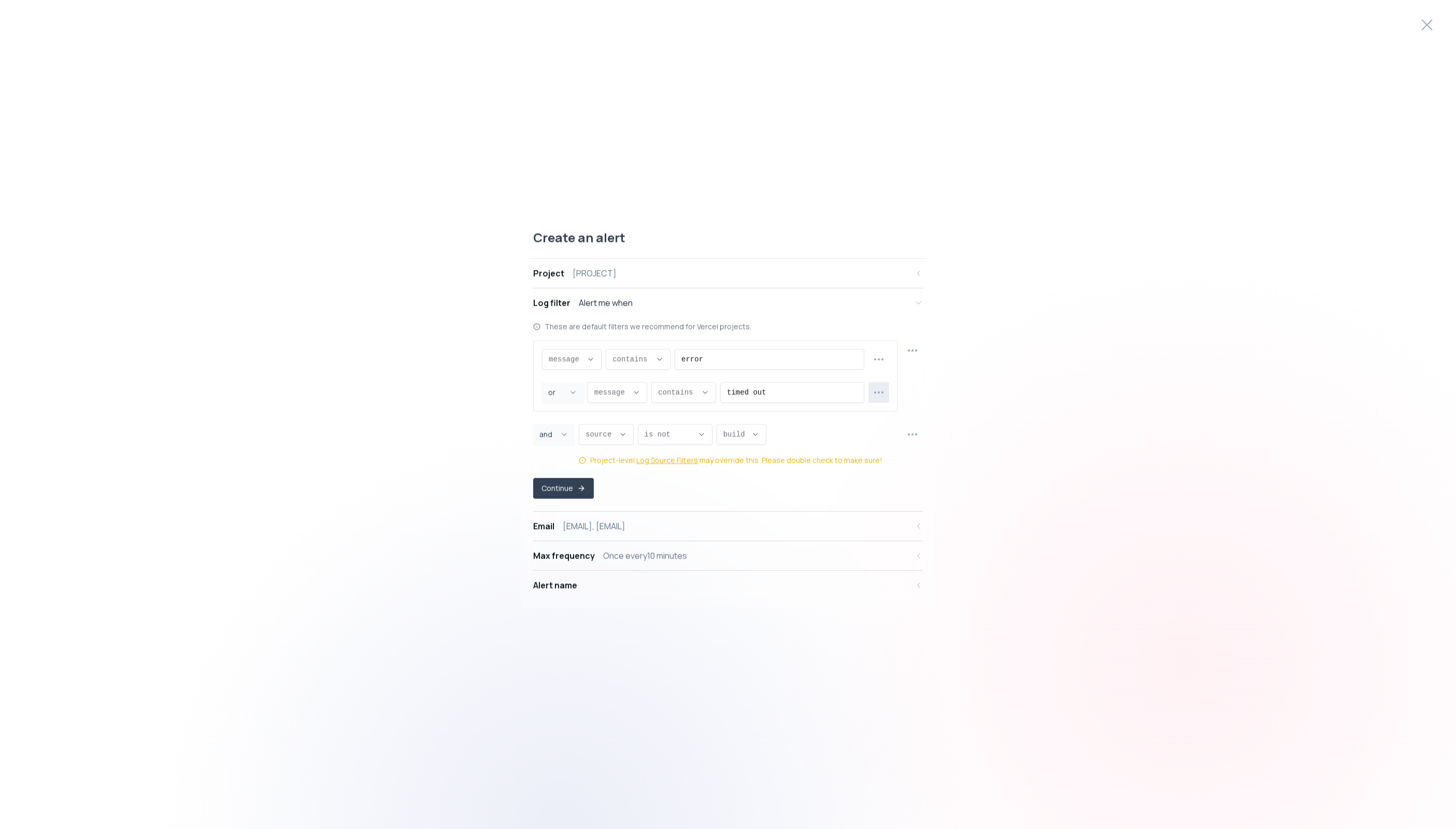 click at bounding box center (879, 393) 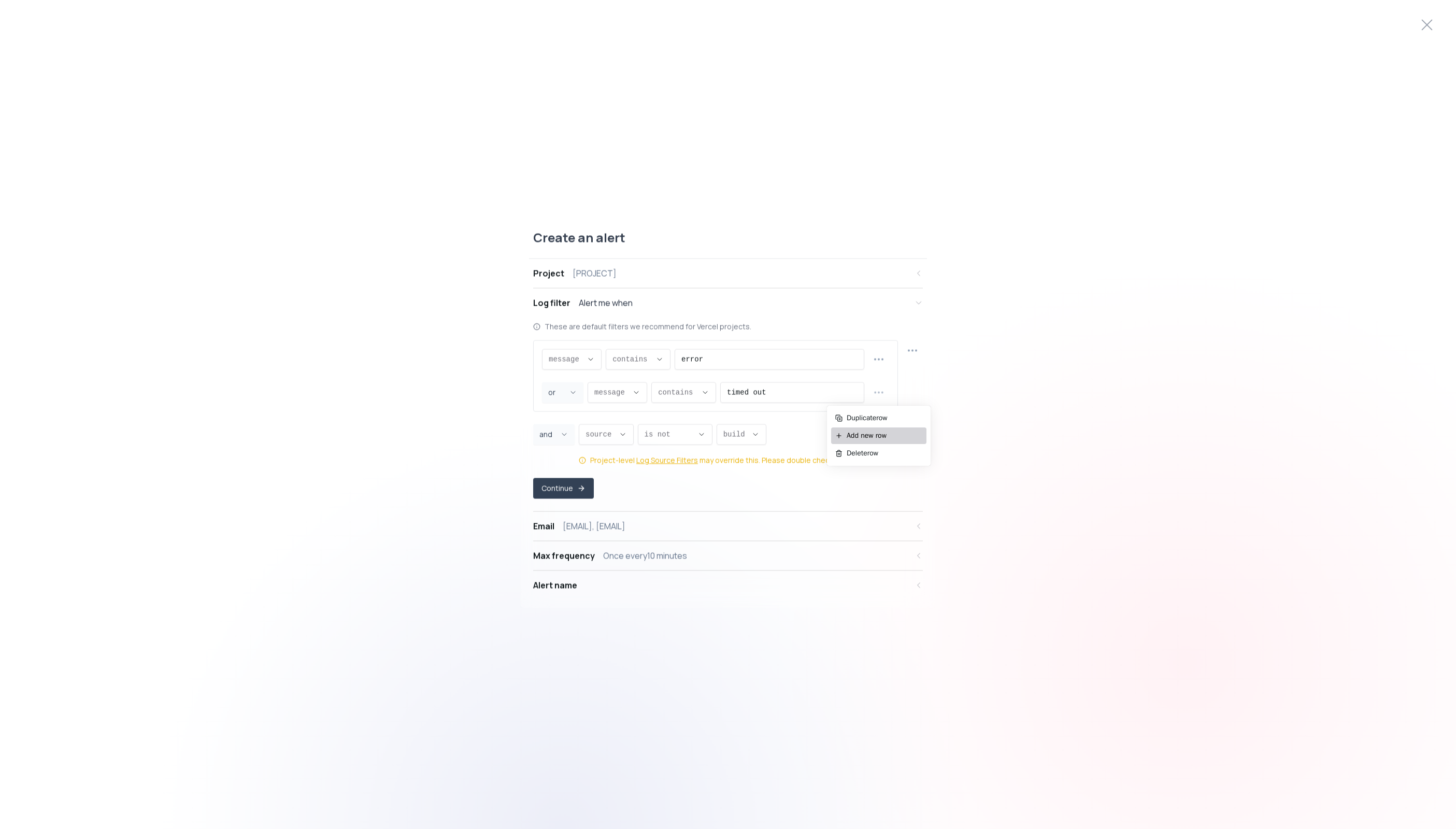 click on "Add new row" at bounding box center [884, 436] 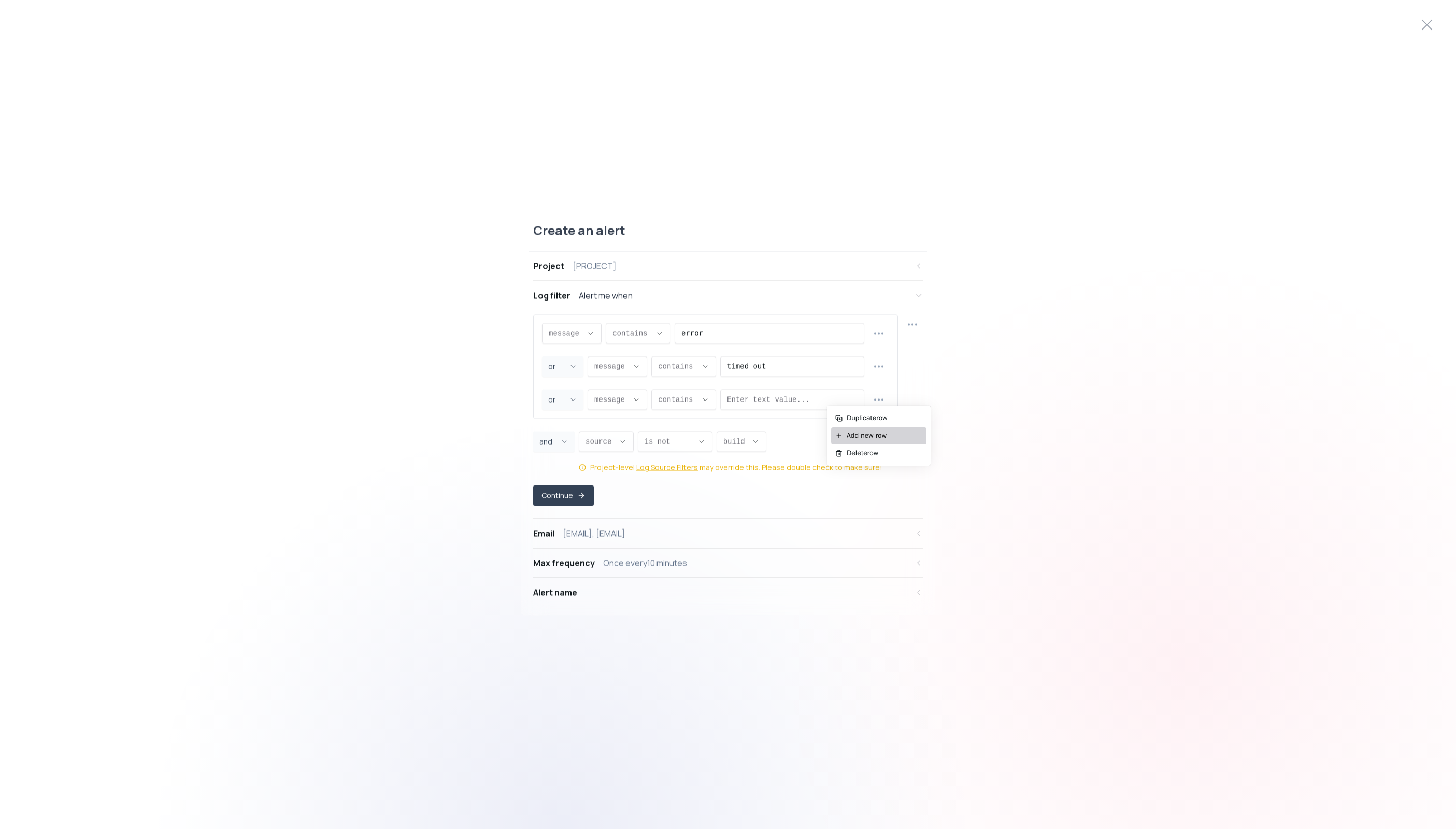 scroll, scrollTop: 10, scrollLeft: 0, axis: vertical 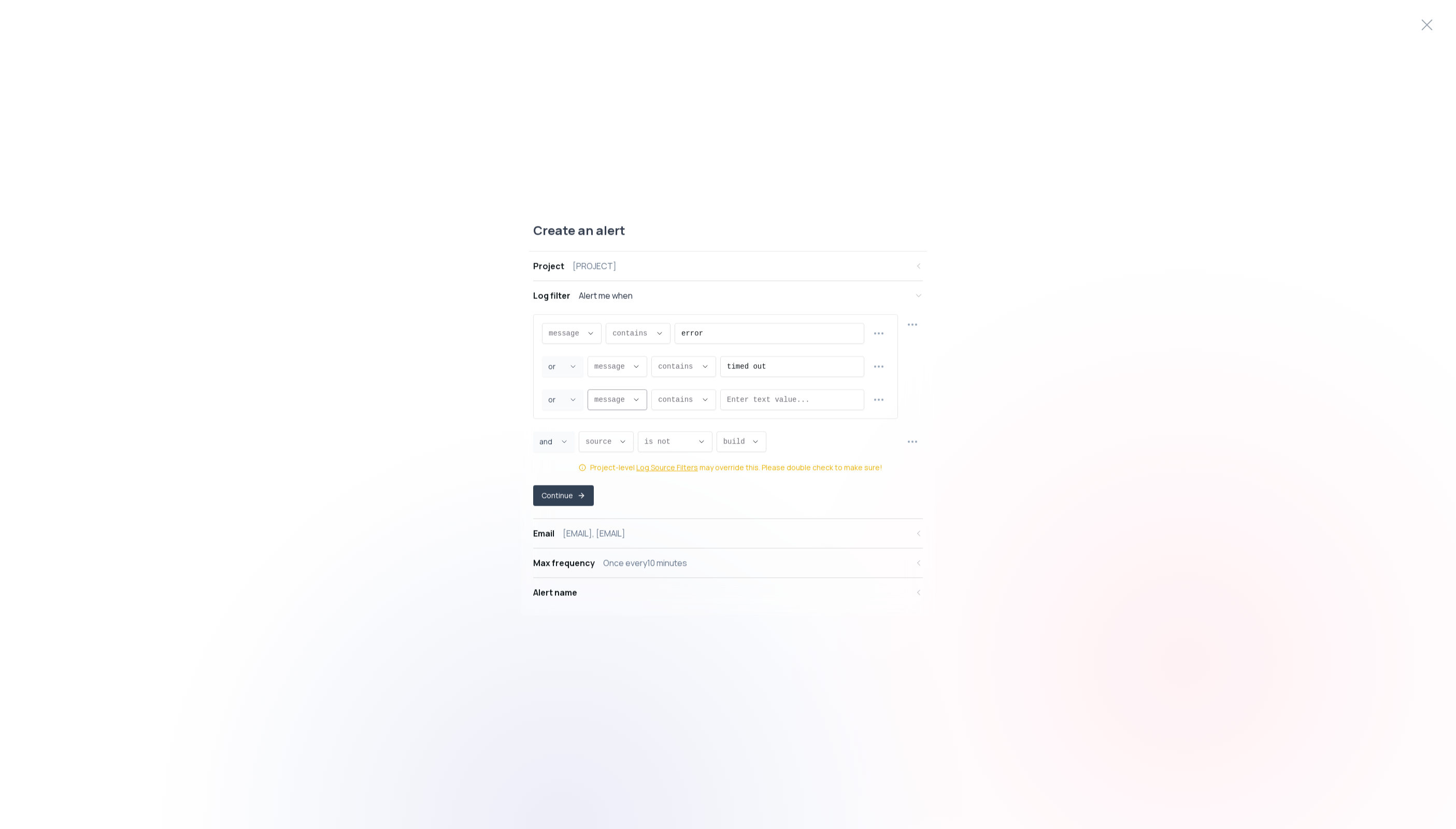 click on "message ," at bounding box center (611, 400) 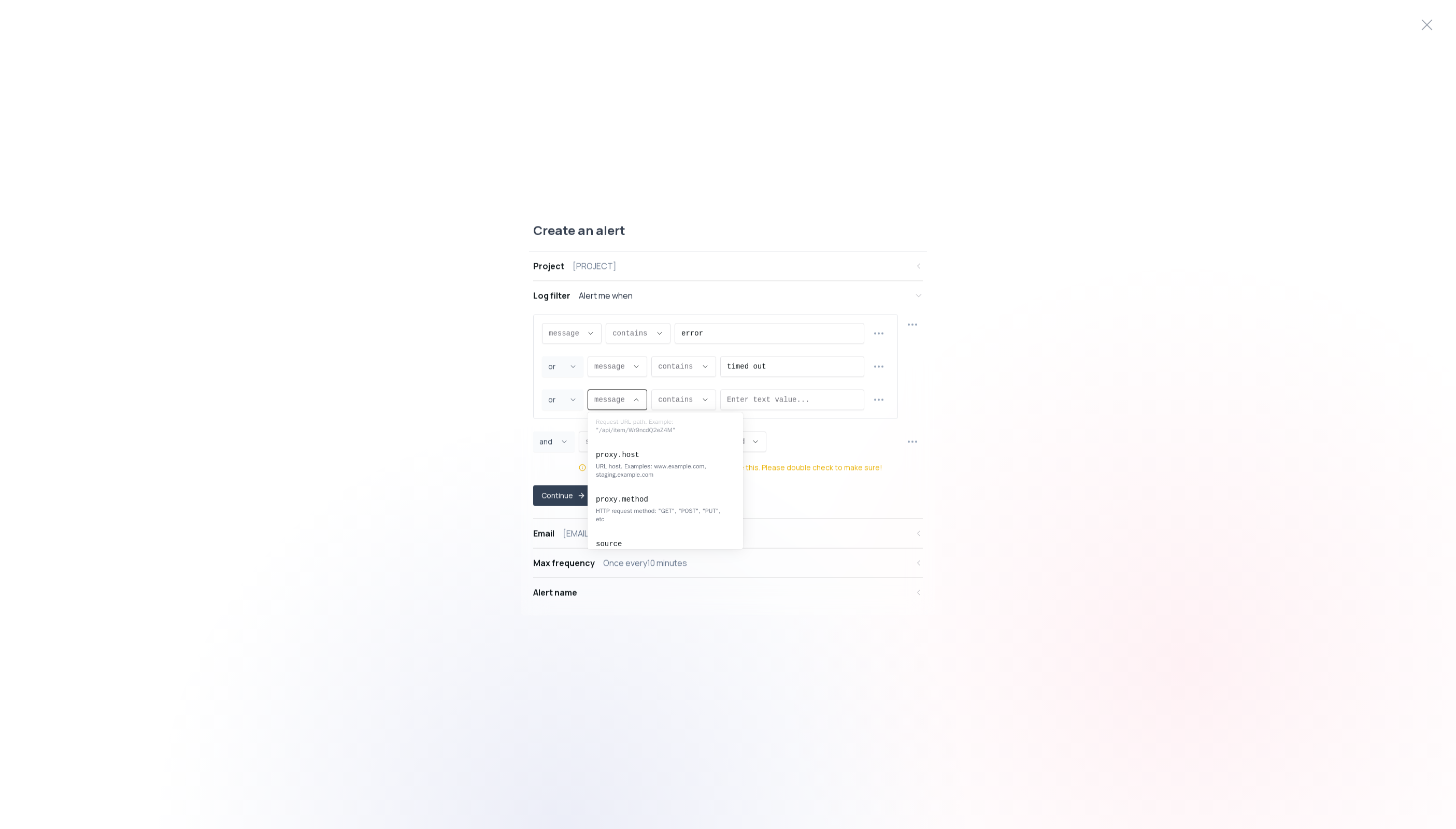 scroll, scrollTop: 207, scrollLeft: 0, axis: vertical 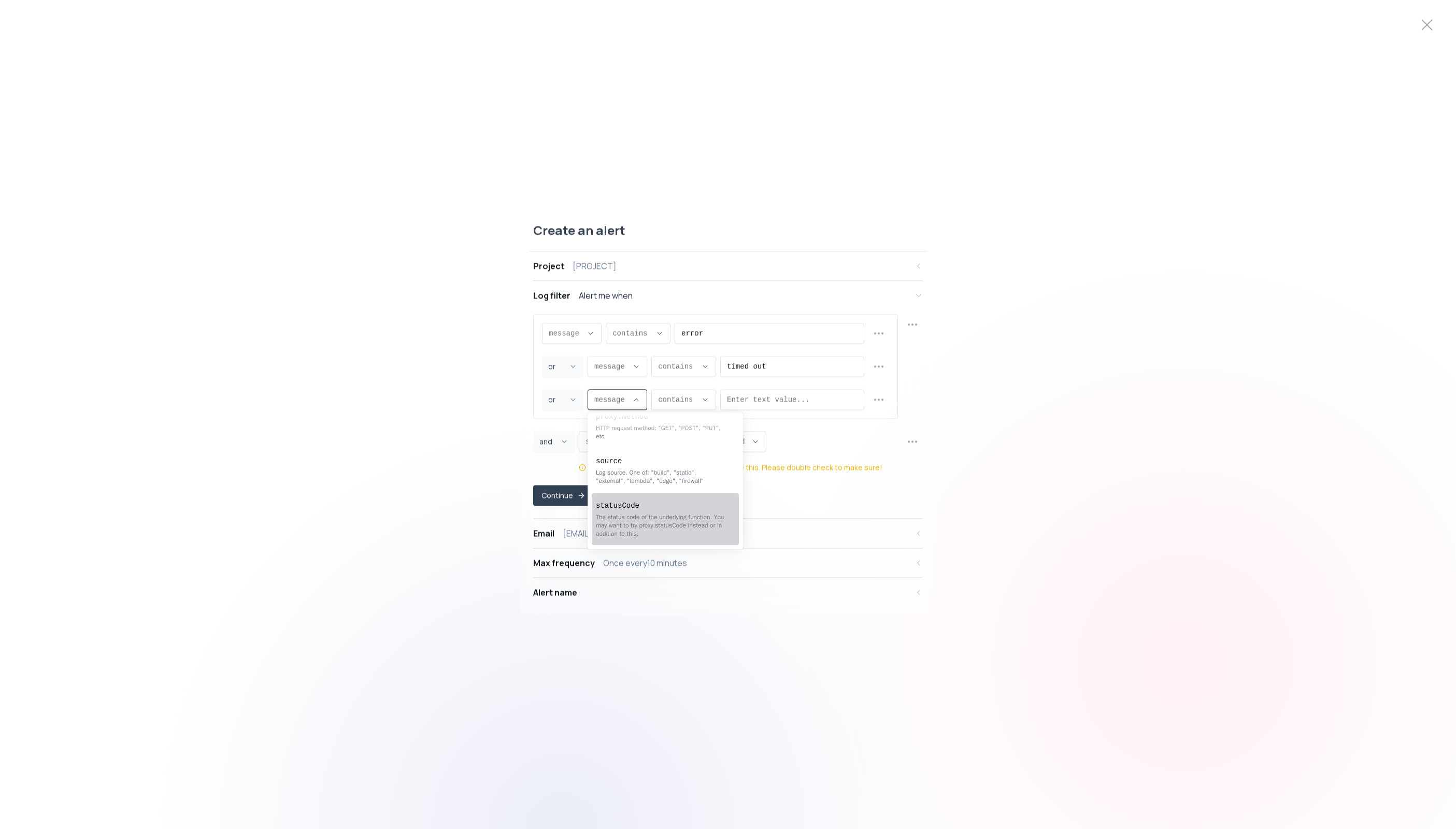 click on "The status code of the underlying function. You may want to try proxy.statusCode instead or in addition to this." at bounding box center [660, 525] 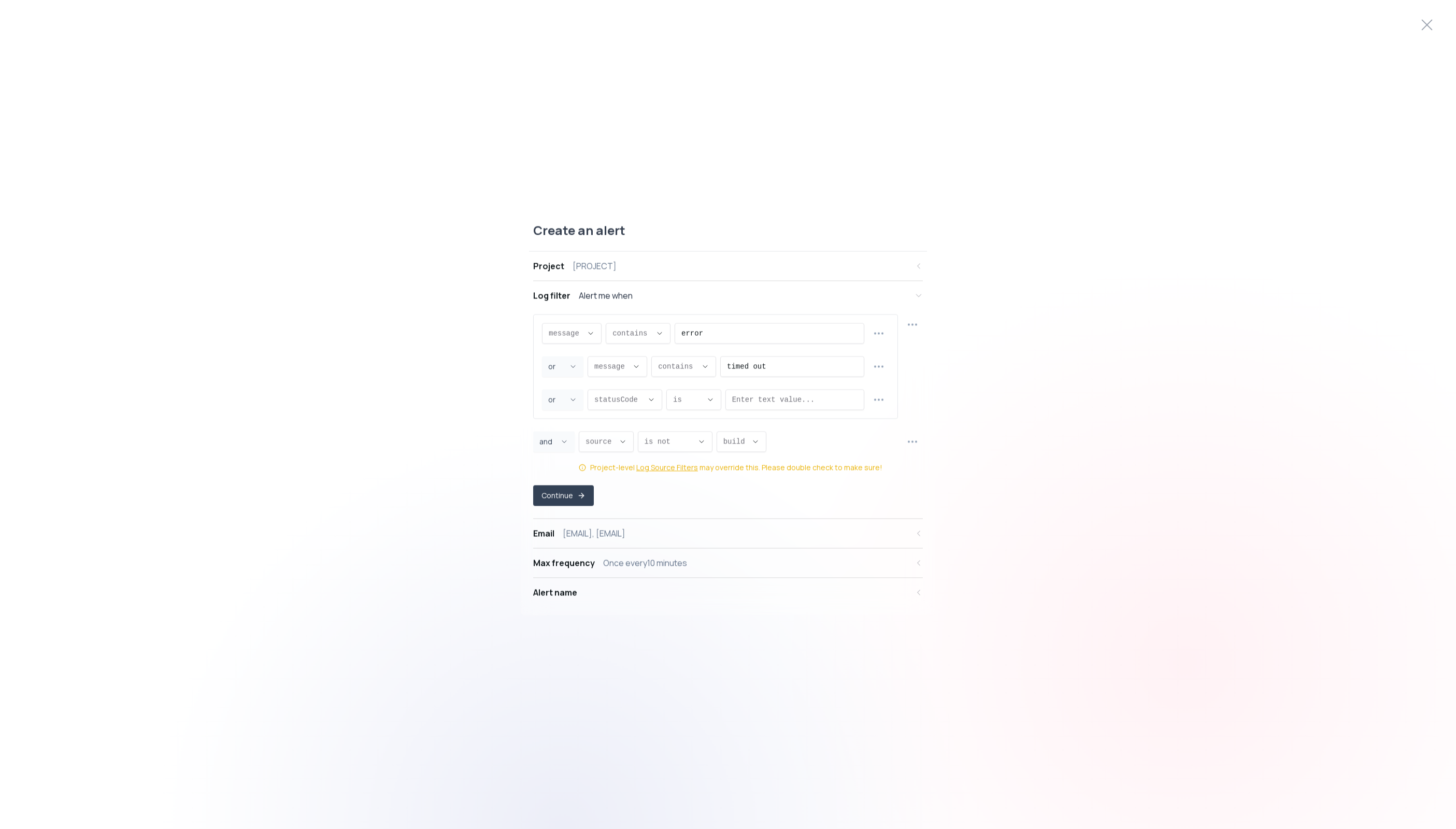 scroll, scrollTop: 10, scrollLeft: 0, axis: vertical 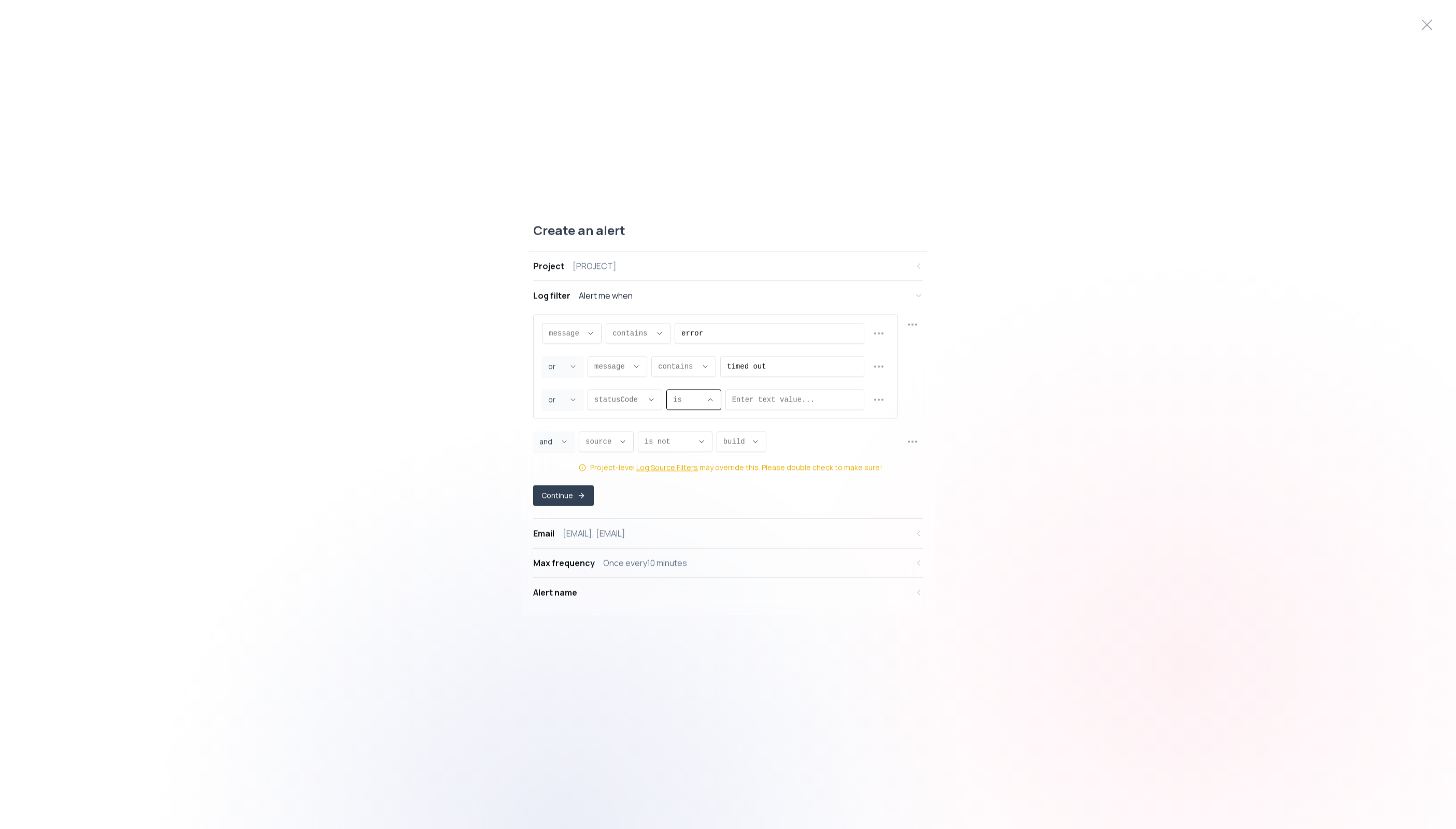 click on "is ," at bounding box center [688, 400] 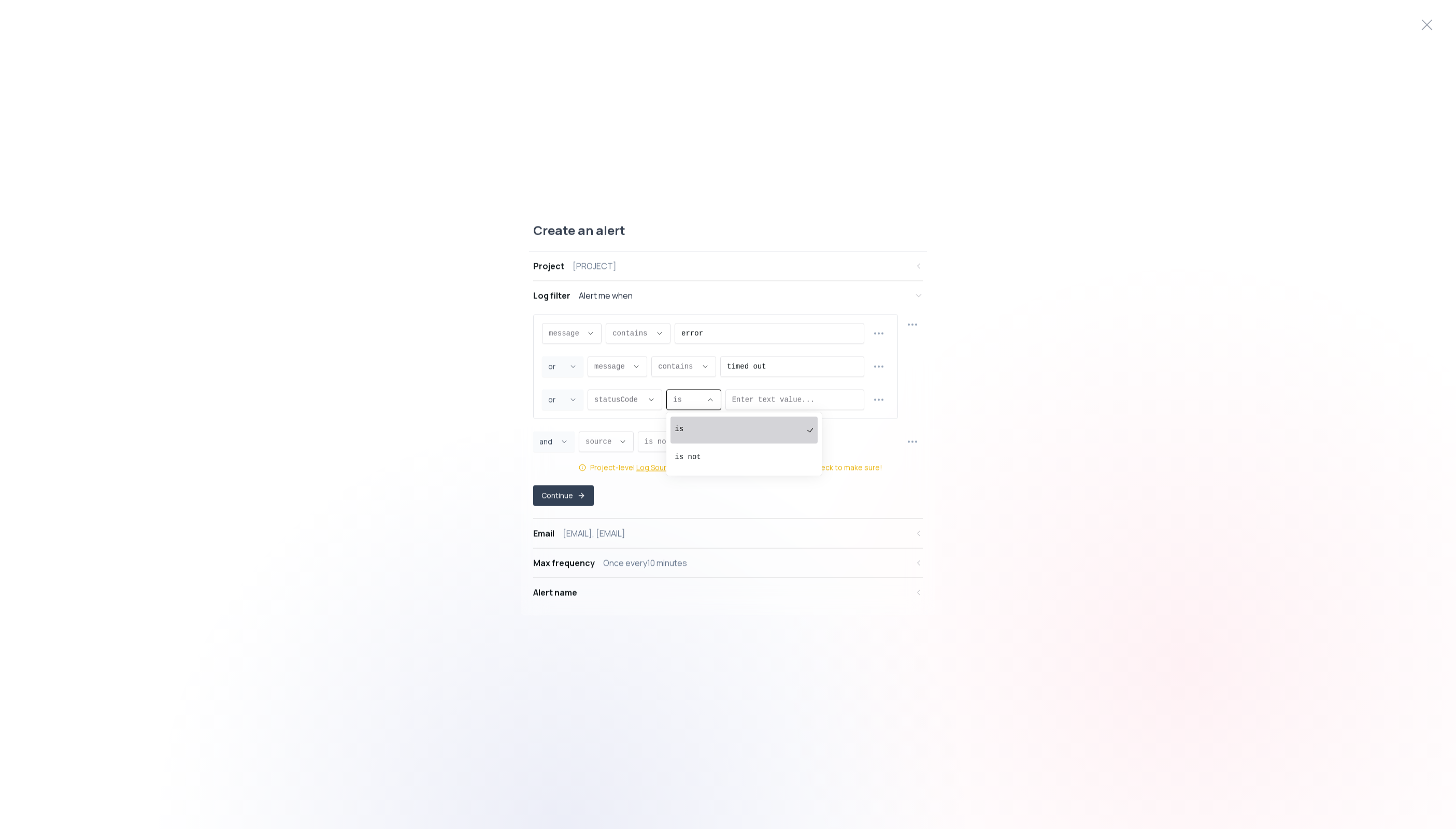 click on "is" at bounding box center (739, 429) 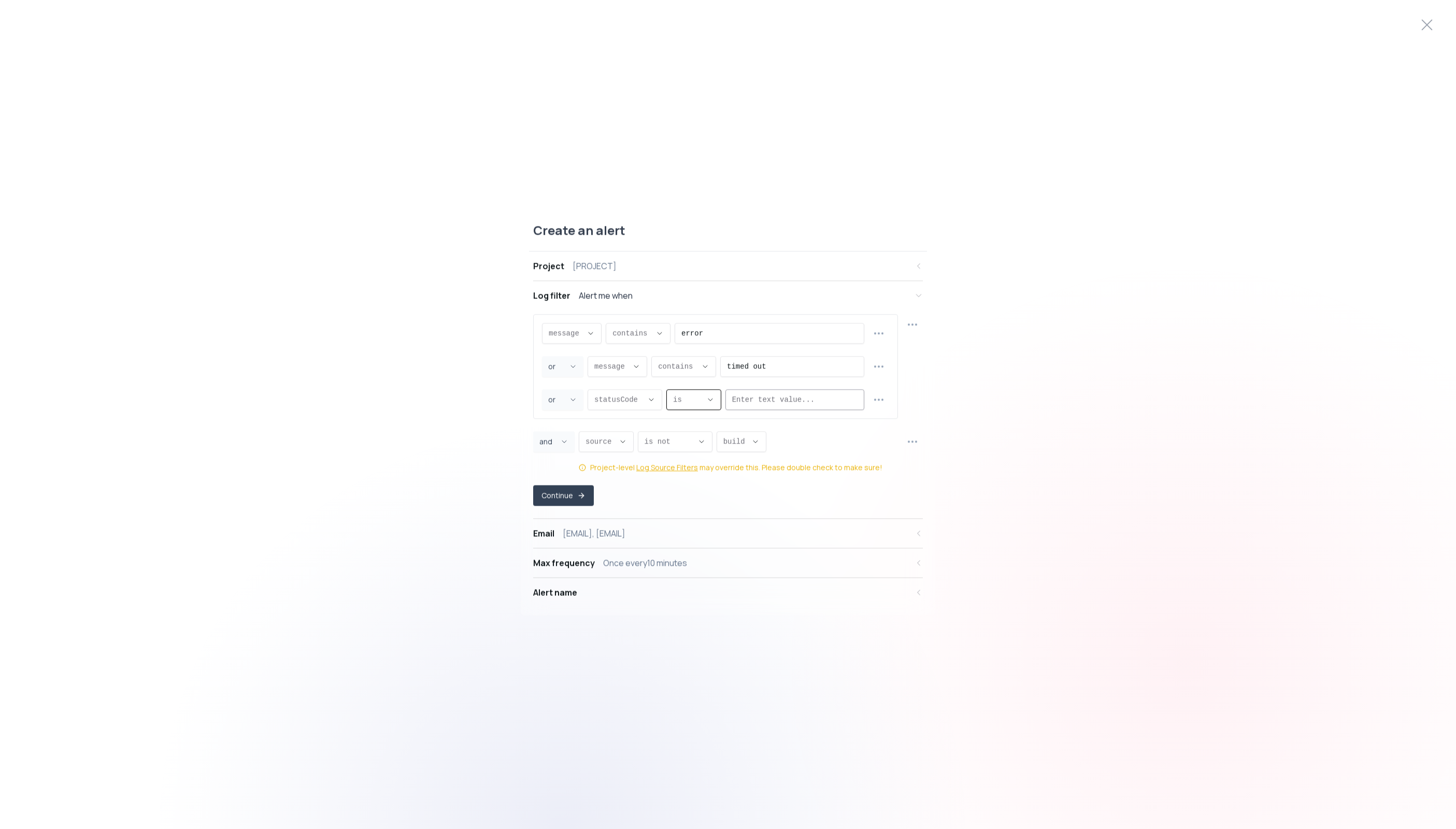 click at bounding box center (795, 400) 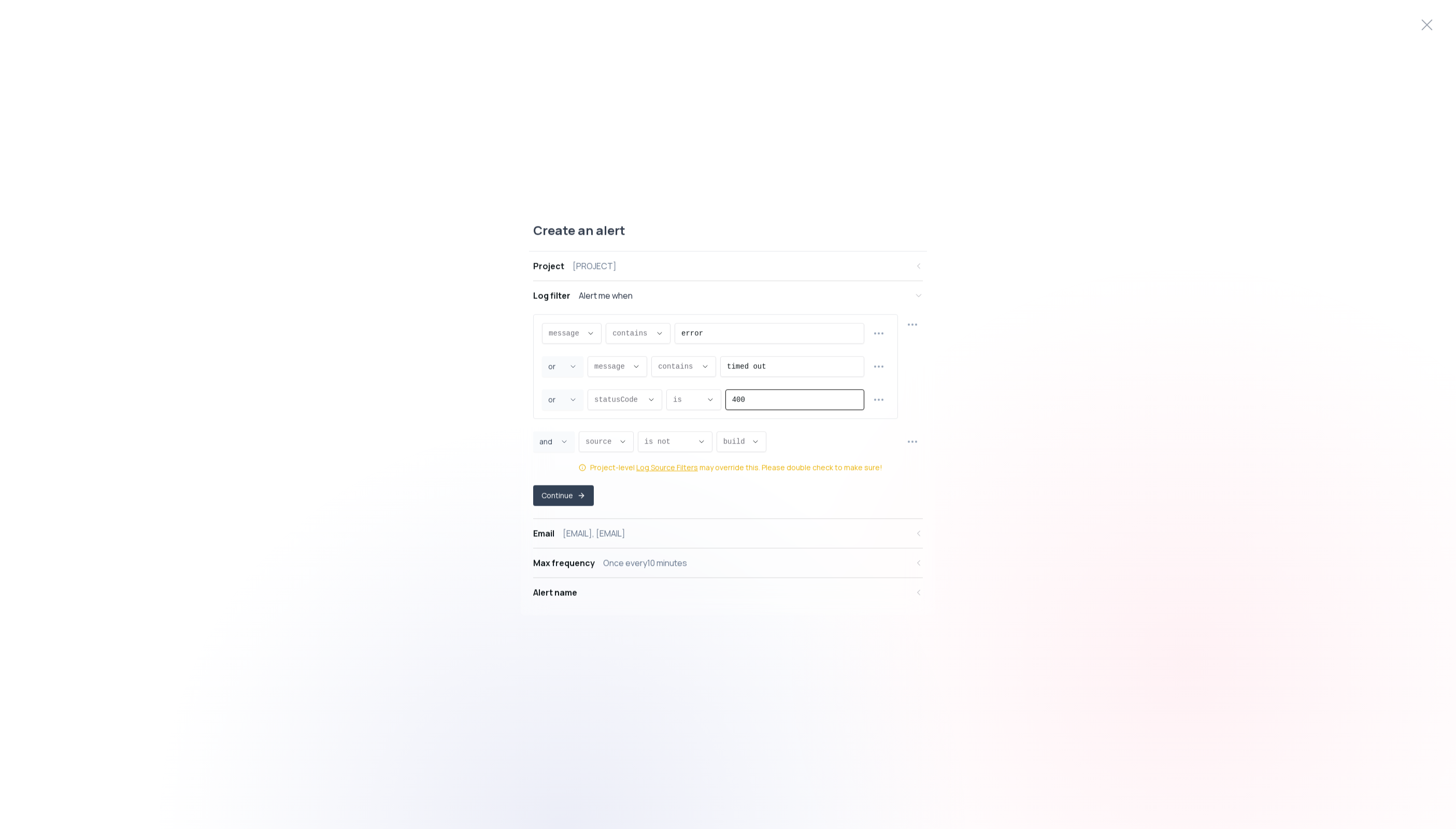 type on "400" 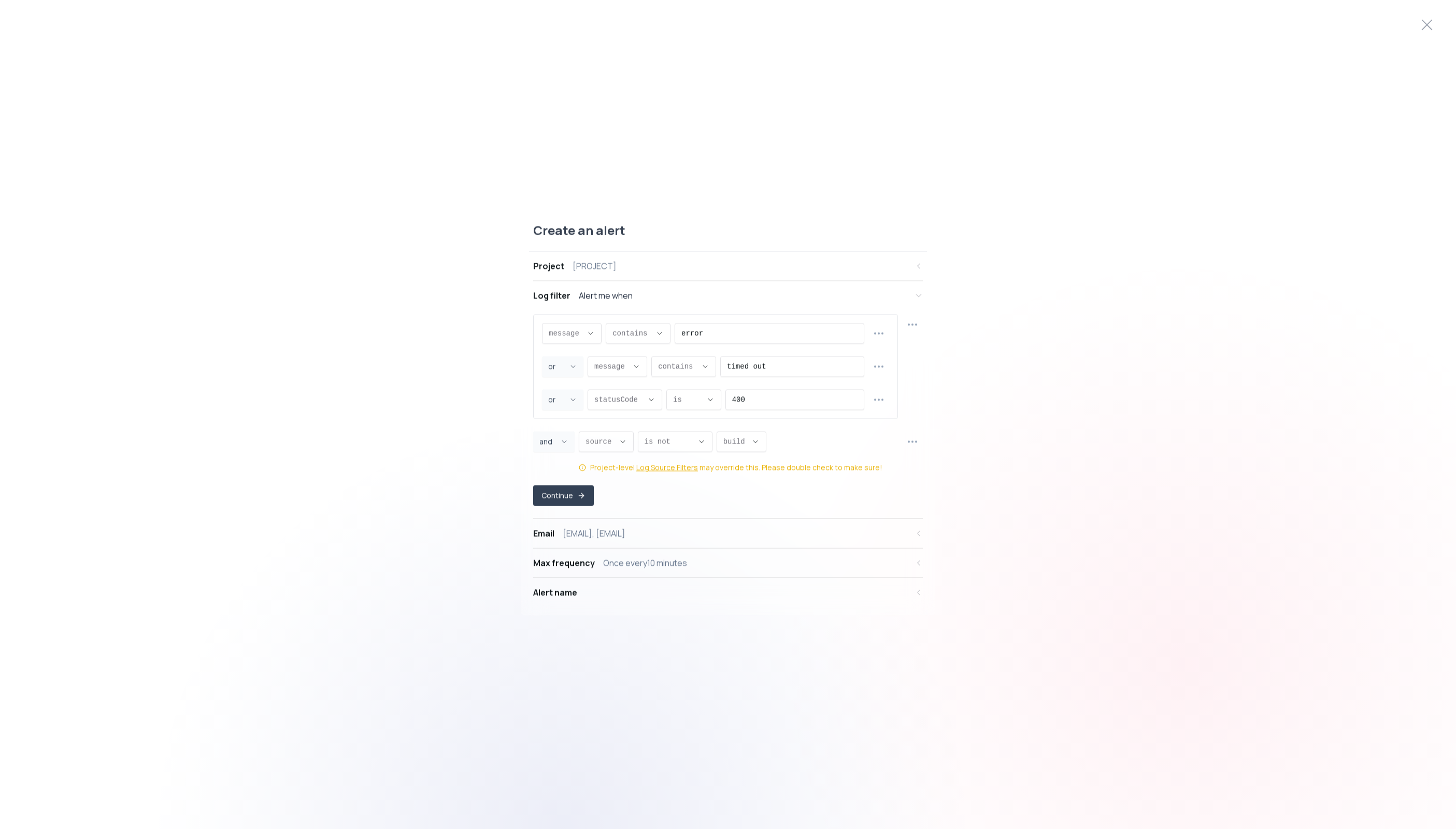 click on "Create an alert Project portal-example-com Log filter Alert me when message message message proxy.statusCode proxy.path proxy.host proxy.method source statusCode message , CONTAINS CONTAINS contains does not contain contains , error OR and or or , message message message proxy.statusCode proxy.path proxy.host proxy.method source statusCode message , CONTAINS CONTAINS contains does not contain contains , timed out OR and or or , statusCode statusCode message proxy.statusCode proxy.path proxy.host proxy.method source statusCode statusCode , EQUALS EQUALS is is not is , 400 AND and or and , source source message proxy.statusCode proxy.path proxy.host proxy.method source statusCode source , NOT_EQUALS NOT_EQUALS is is not is not , build build lambda build edge static external firewall build , Project-level   Log Source Filters   may override this. Please double check to make sure! Continue   Email [EMAIL], [EMAIL] Max frequency Once every  10 minutes Alert name" at bounding box center (728, 414) 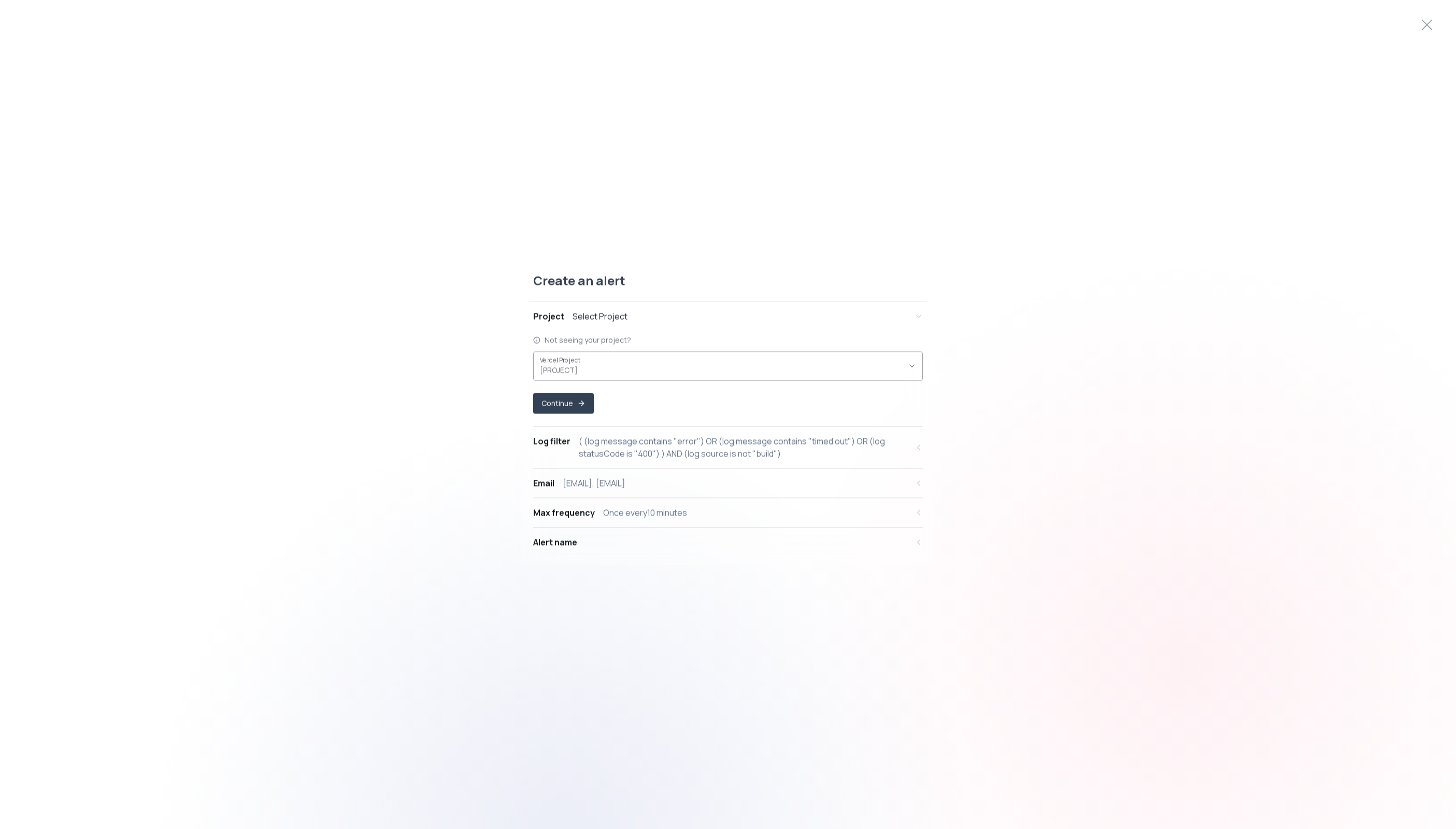 click at bounding box center (912, 366) 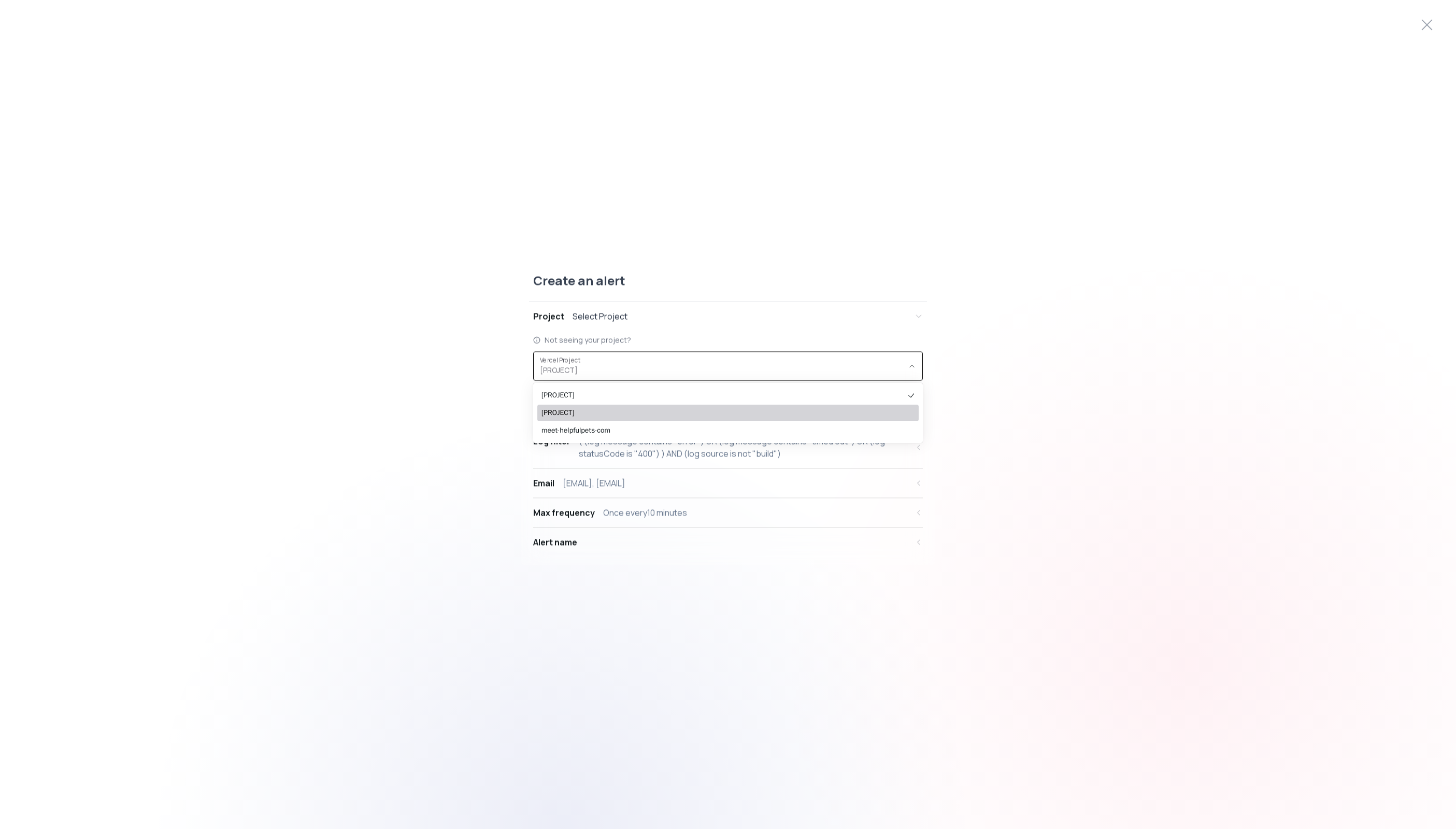 click on "[PROJECT]" at bounding box center [723, 413] 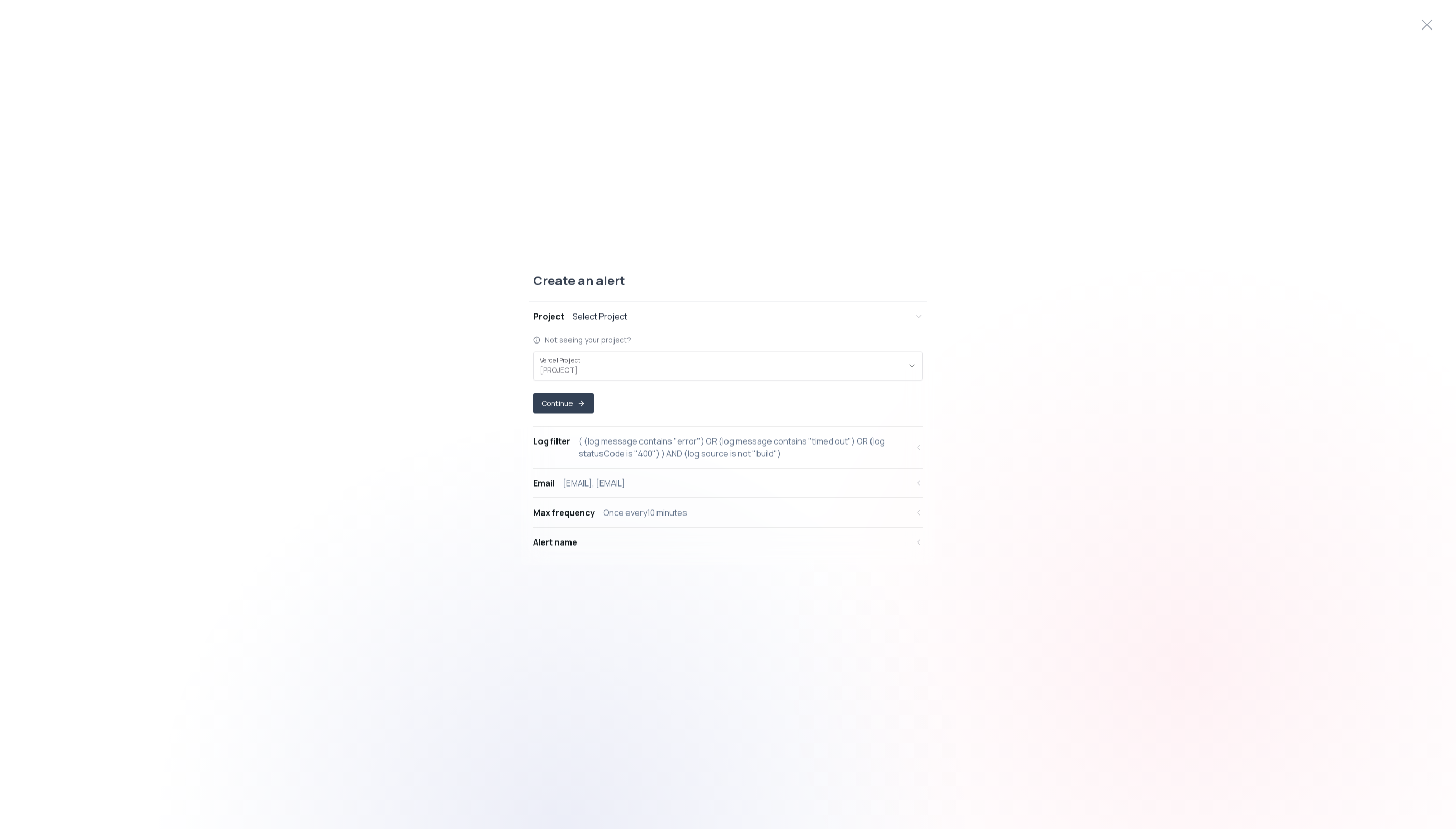 click on "Create an alert Project [PROJECT] Not seeing your project? [PROJECT_ID] Vercel Project [PROJECT] [PROJECT] [PROJECT] Vercel Project [PROJECT] , Continue   Log filter (
(log message contains "error")
OR (log message contains "timed out")
OR (log statusCode is "400")
)
AND (log source is not "build") Email [EMAIL], [EMAIL] Max frequency Once every  10 minutes Alert name" at bounding box center (728, 414) 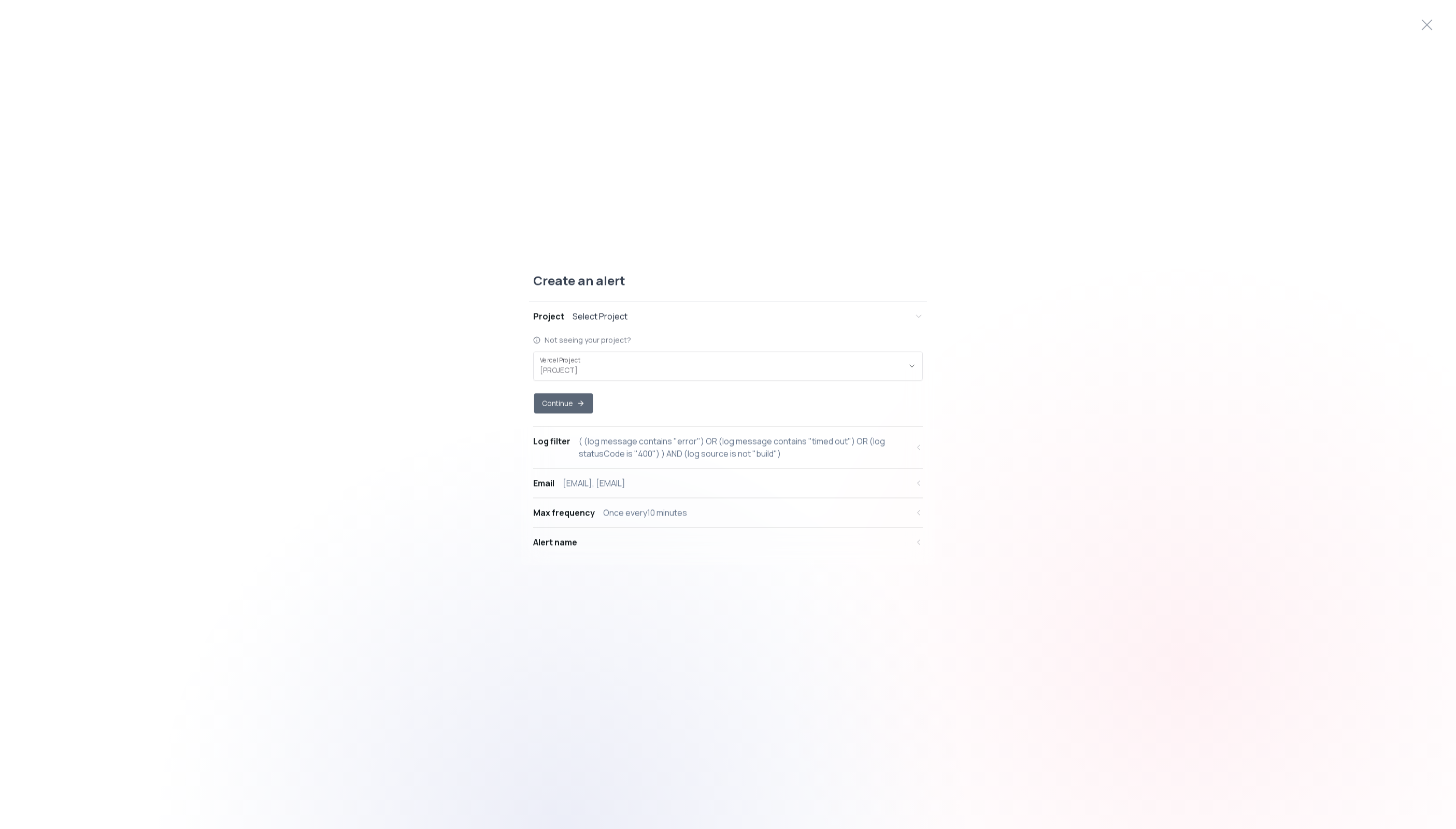 click on "Continue" at bounding box center [563, 403] 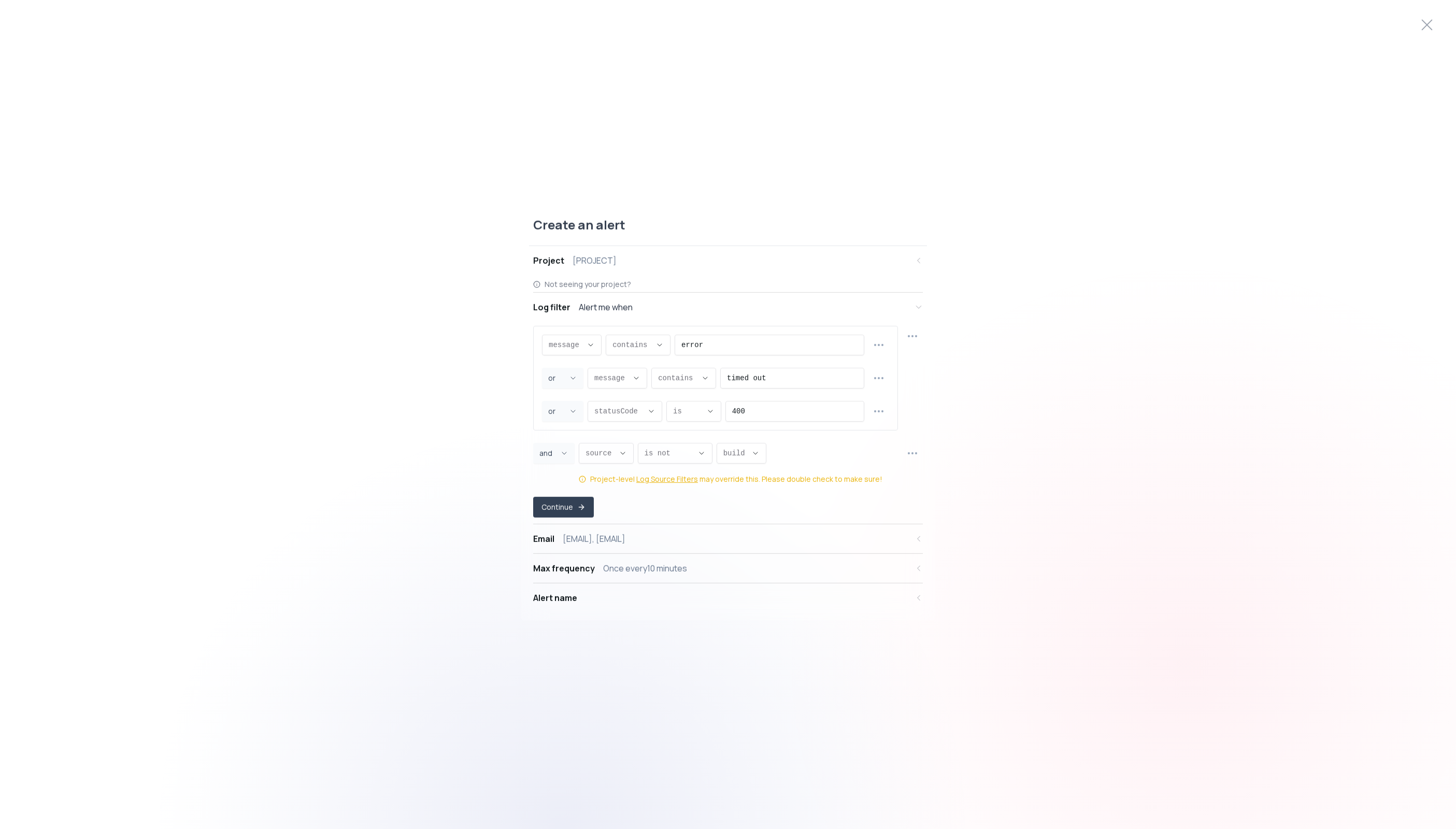 scroll, scrollTop: 10, scrollLeft: 0, axis: vertical 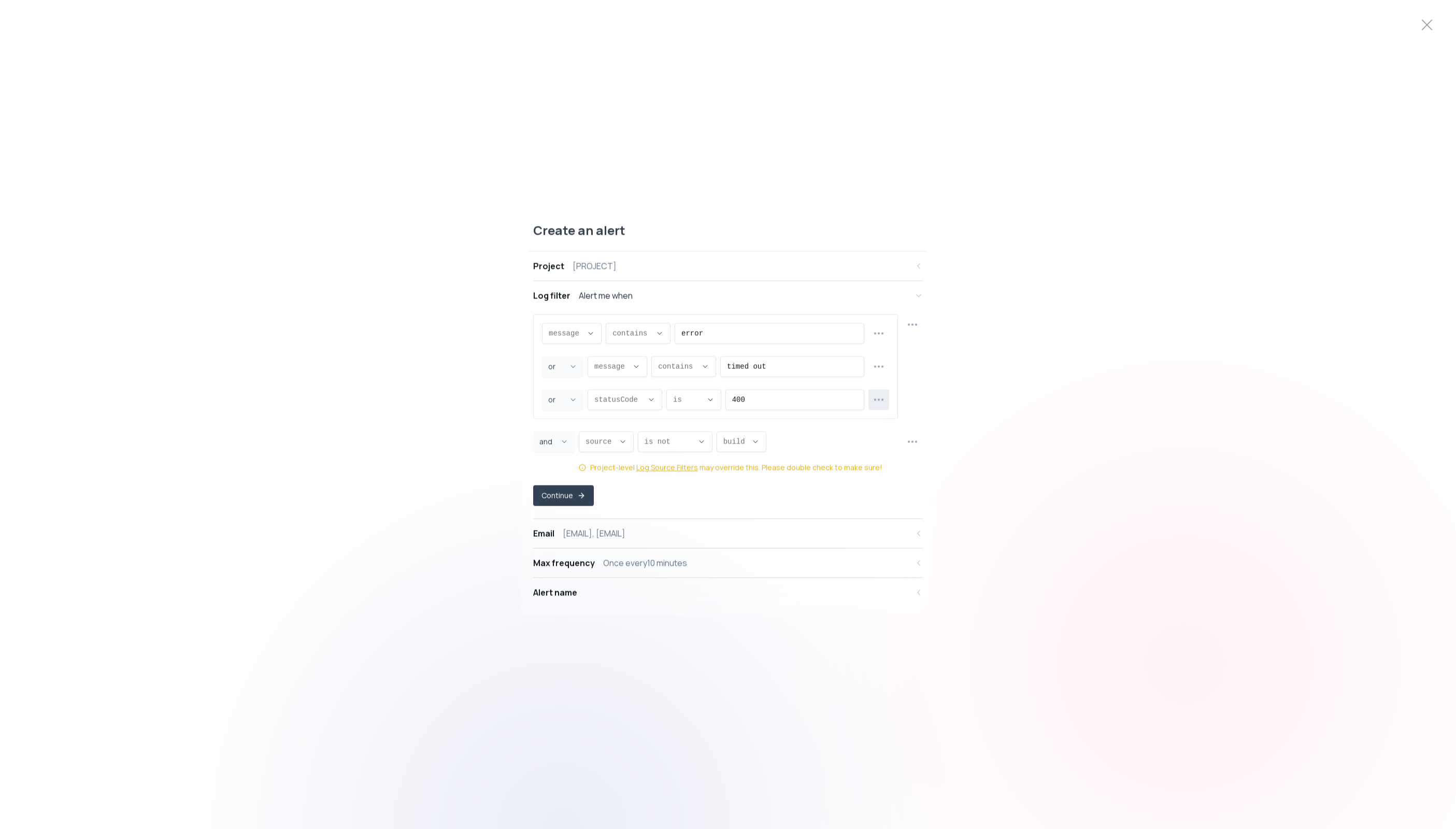 click at bounding box center (879, 400) 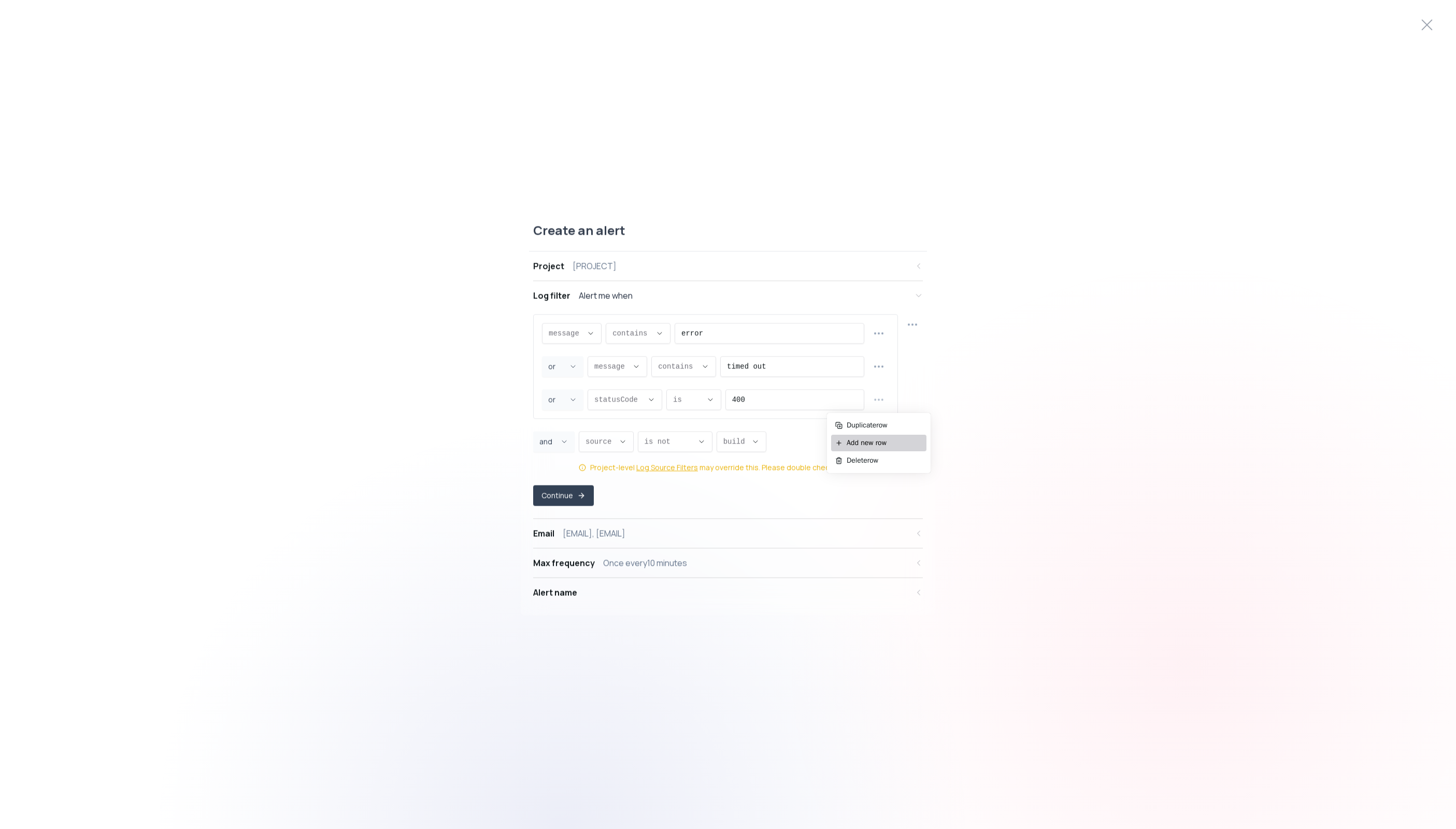 click on "Add new row" at bounding box center [884, 443] 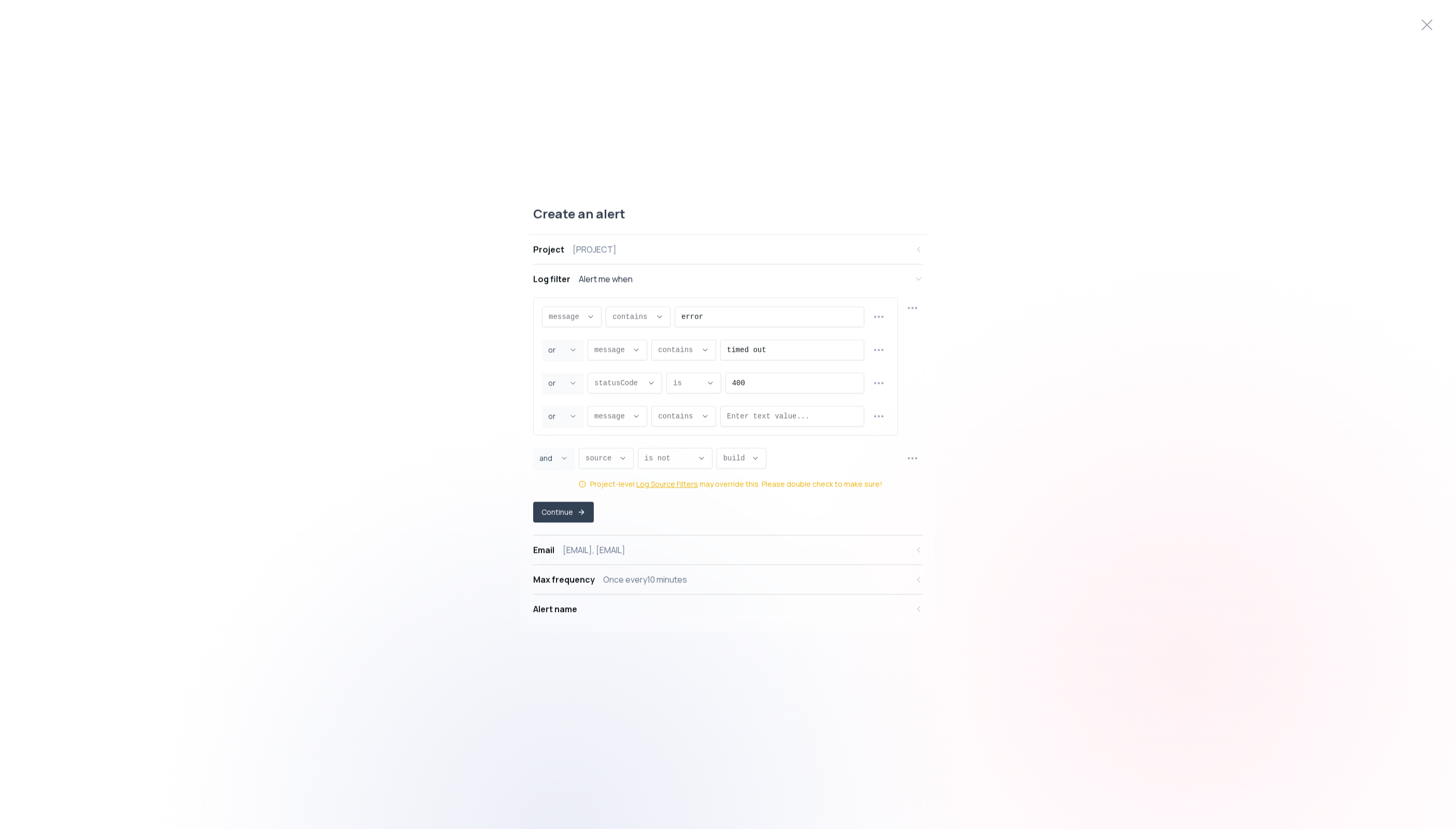 scroll, scrollTop: 10, scrollLeft: 0, axis: vertical 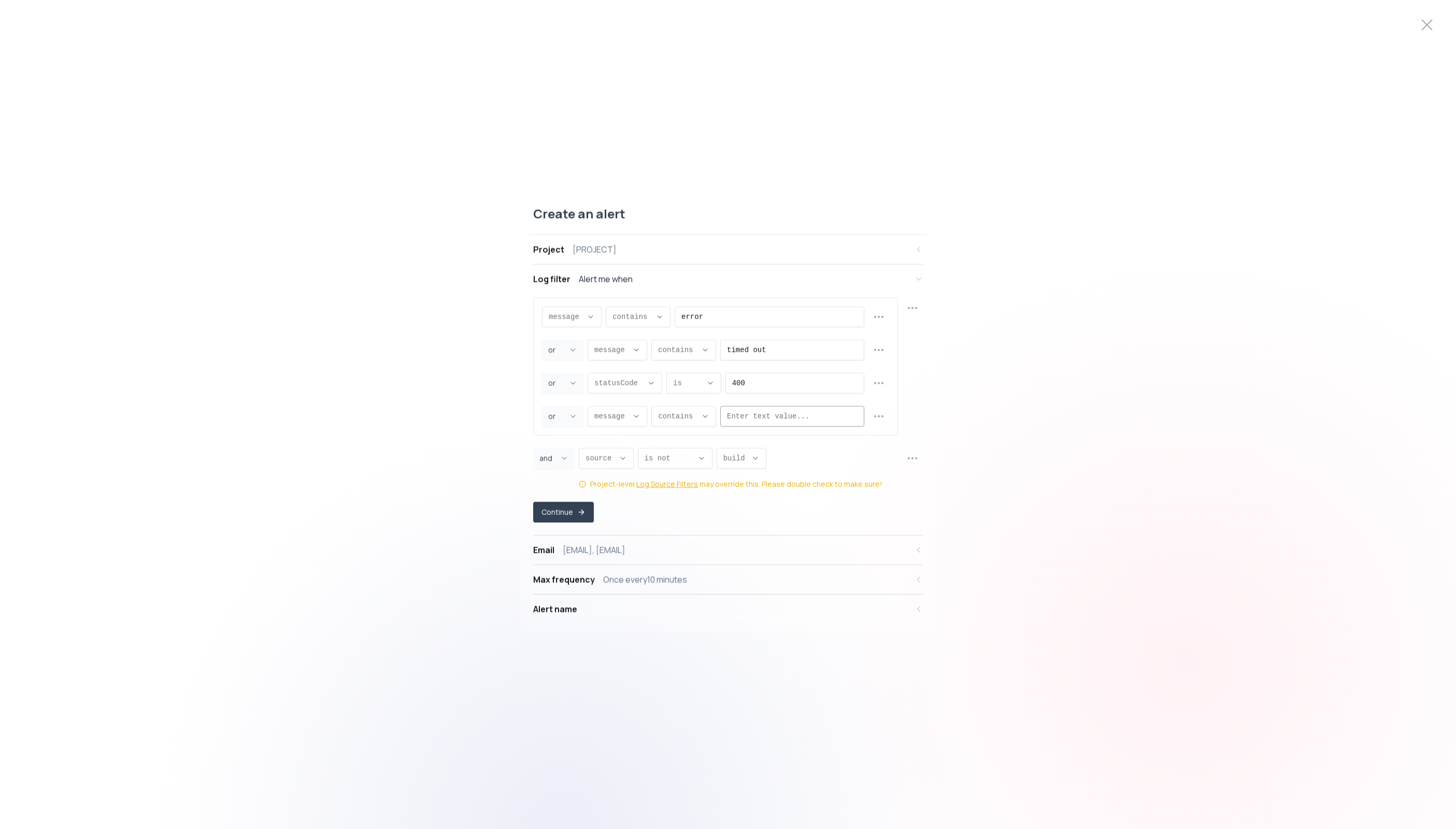click at bounding box center [792, 417] 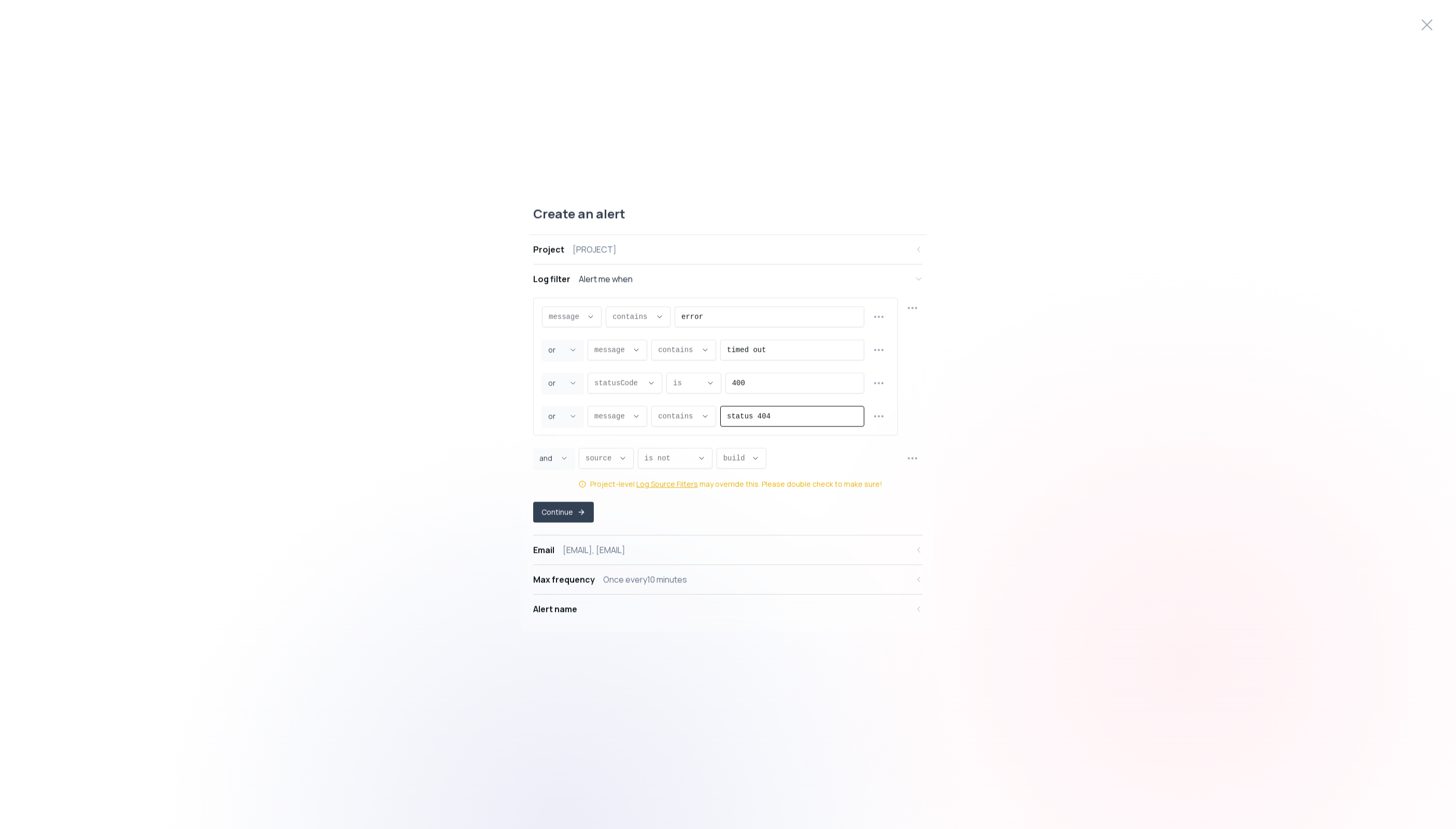 type on "status 404" 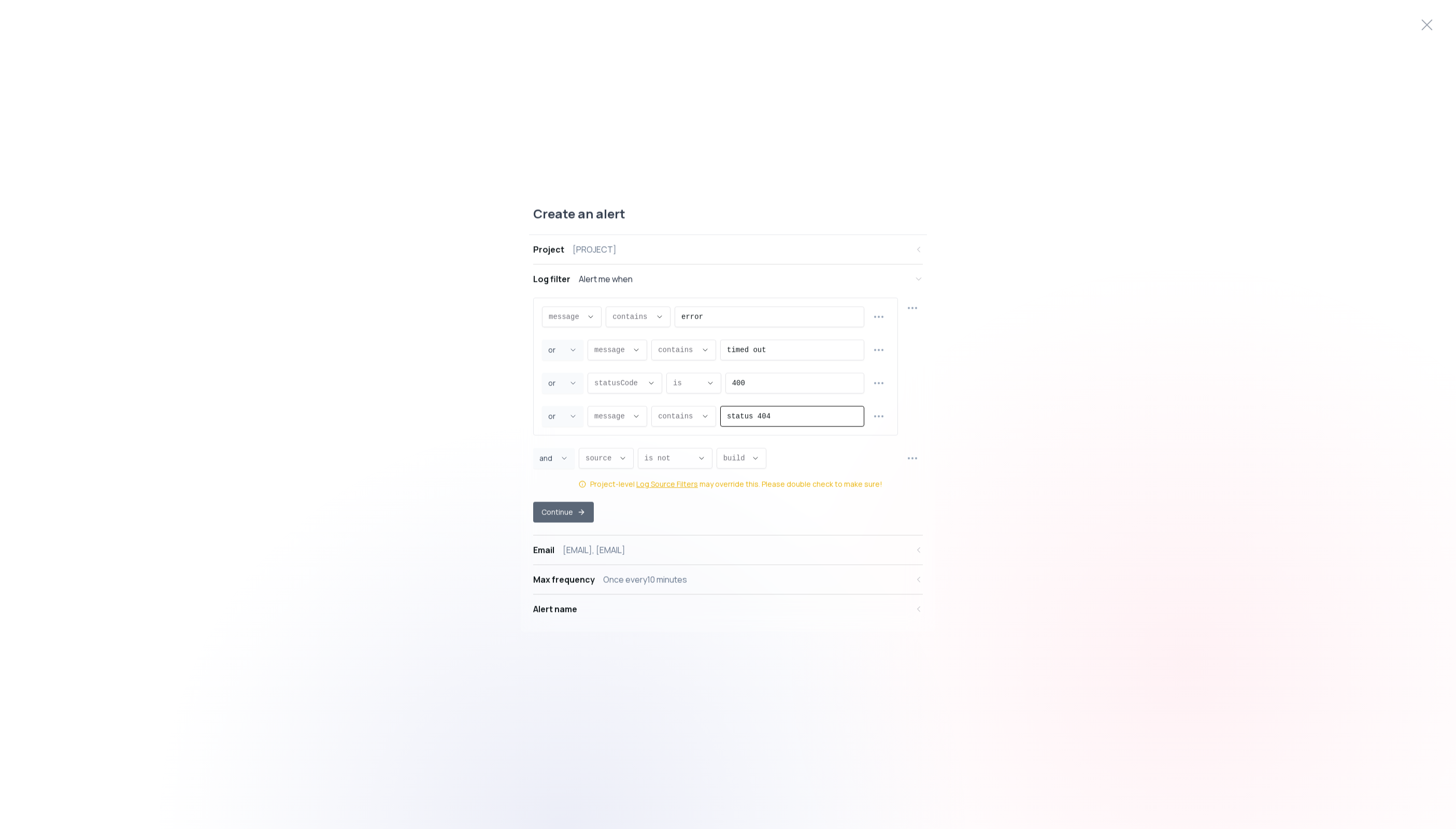 click on "Continue" at bounding box center [563, 512] 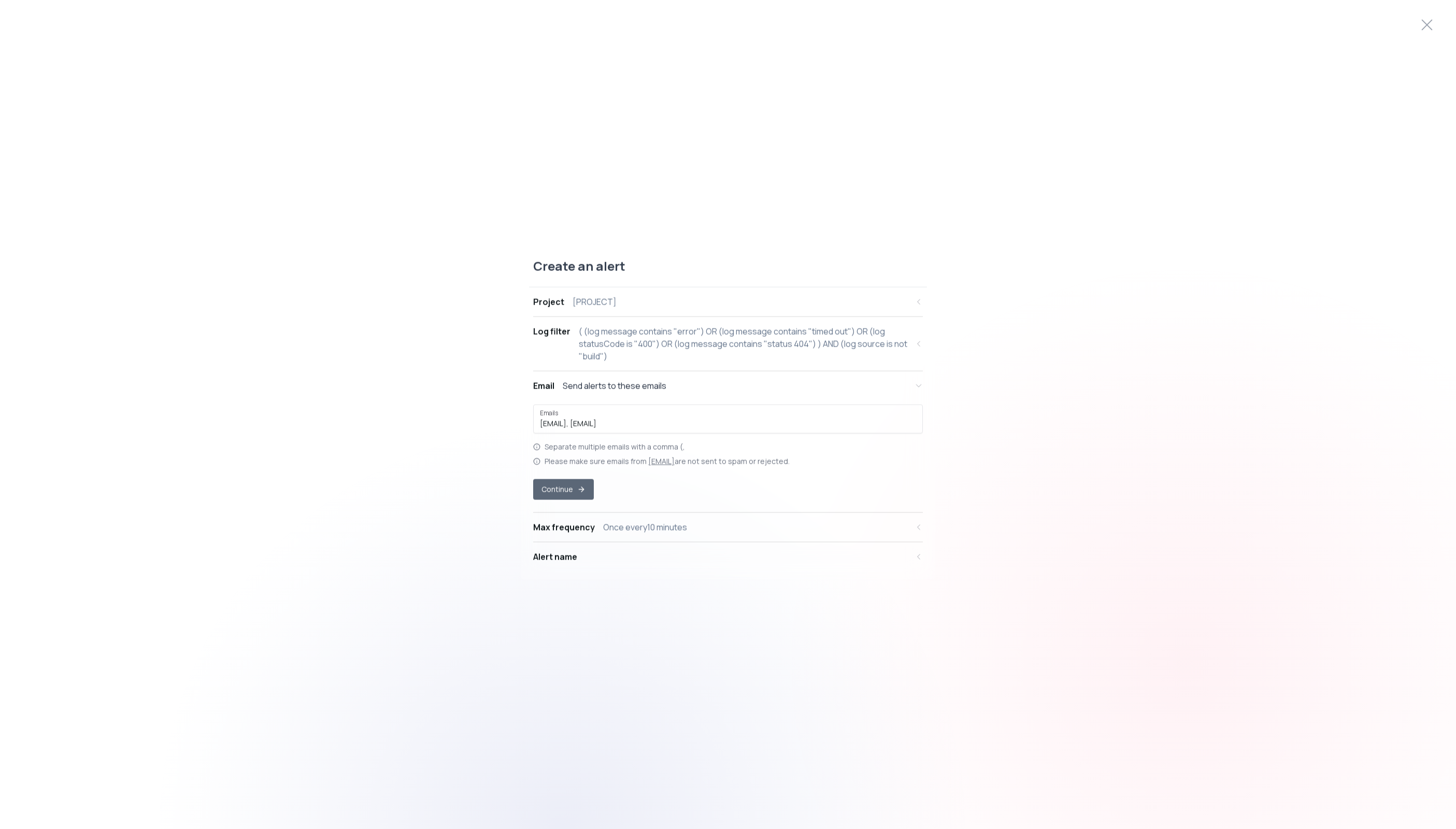 click on "Continue" at bounding box center [563, 490] 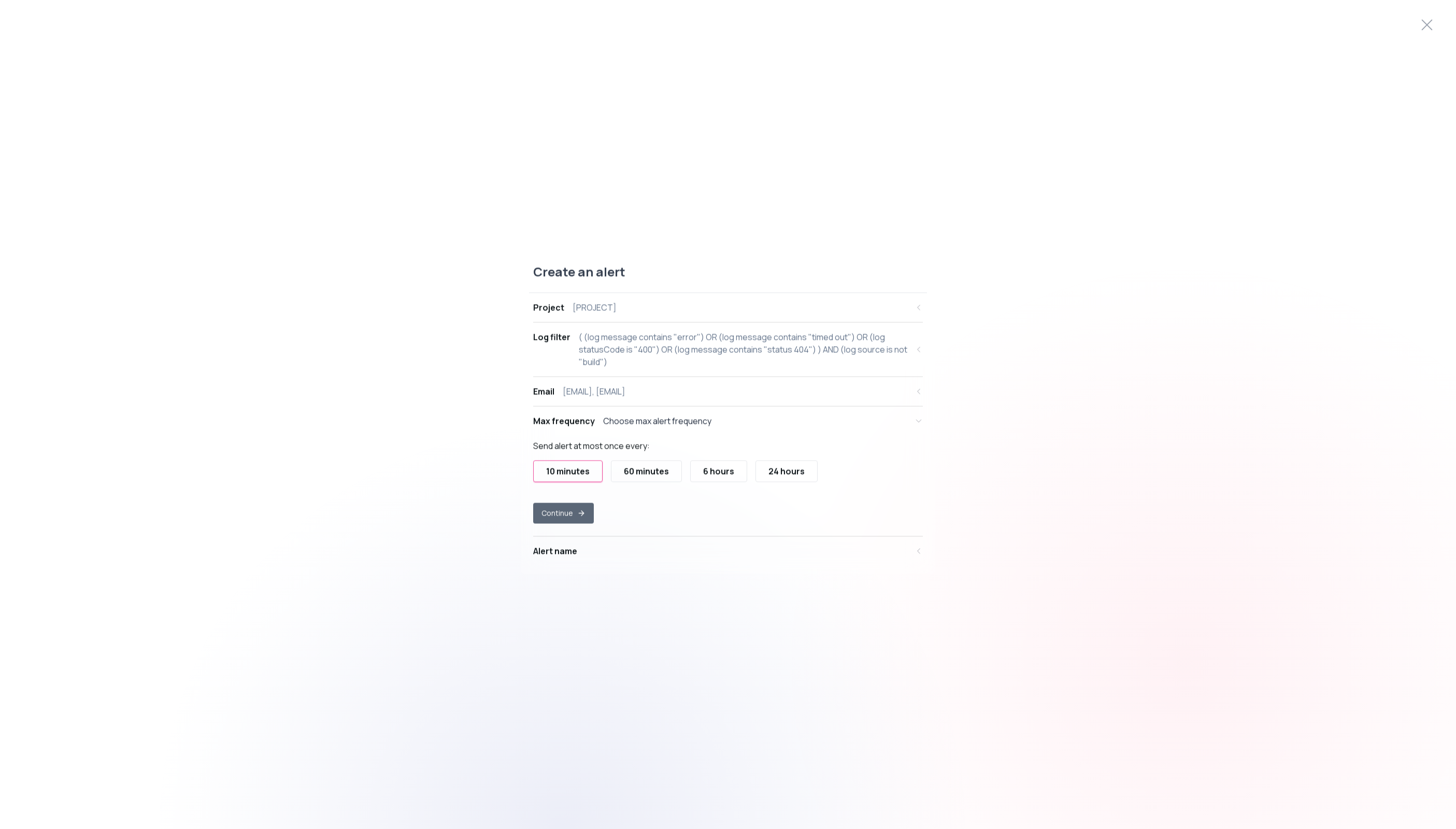click on "Continue" at bounding box center [563, 513] 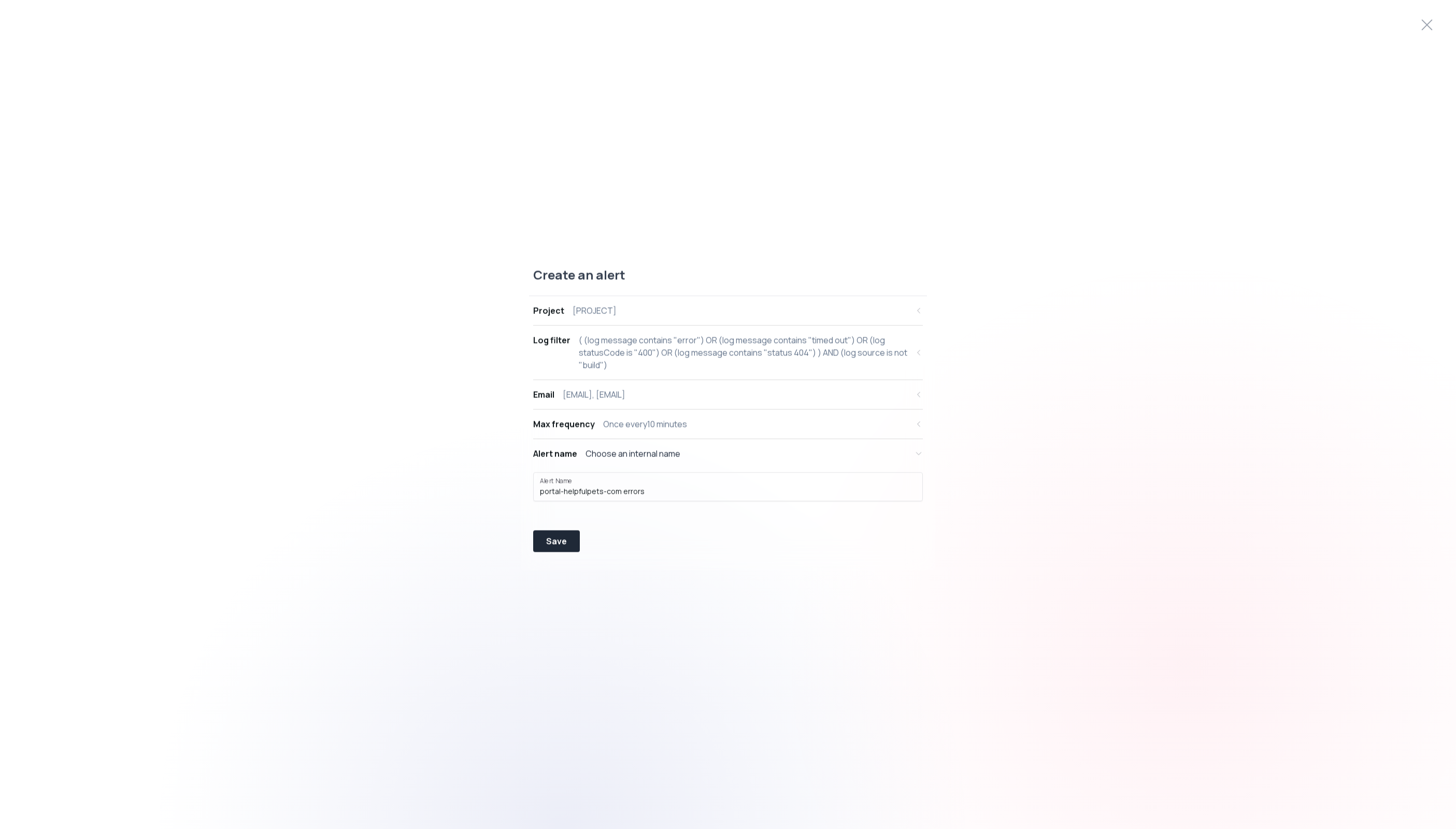 click on "Project portal-example-com" at bounding box center (721, 311) 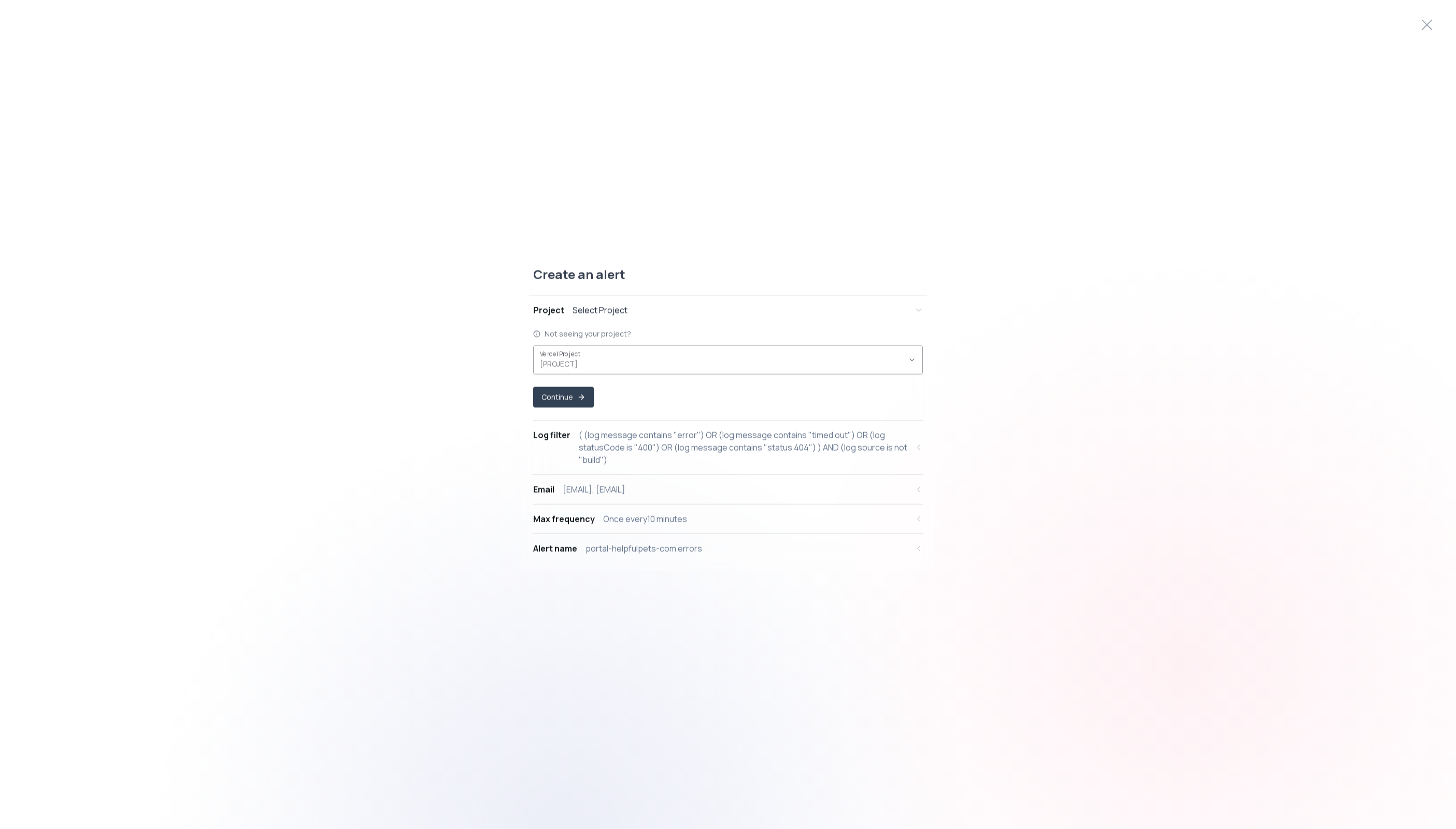 click at bounding box center (912, 360) 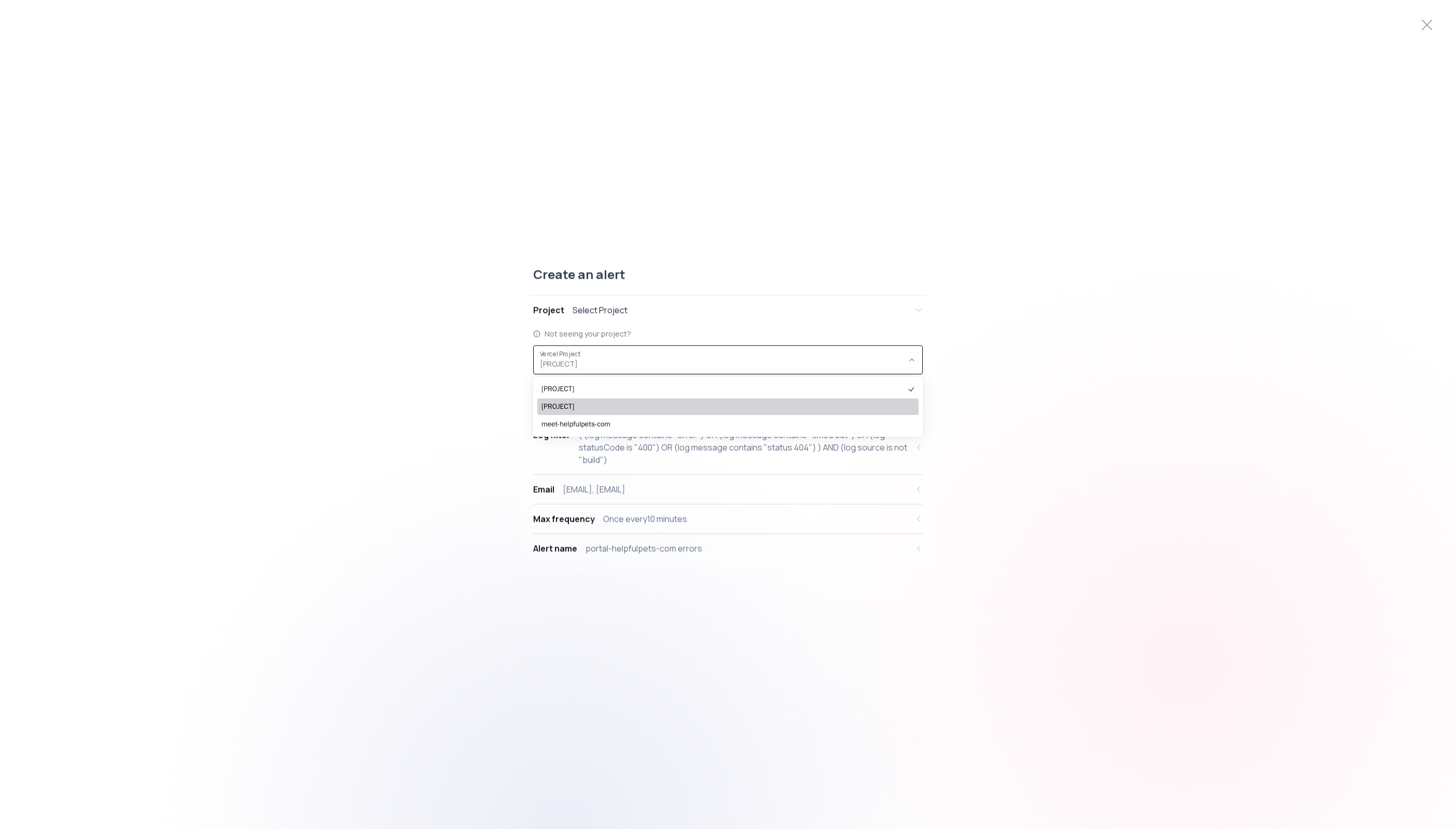 click on "[PROJECT]" at bounding box center (723, 407) 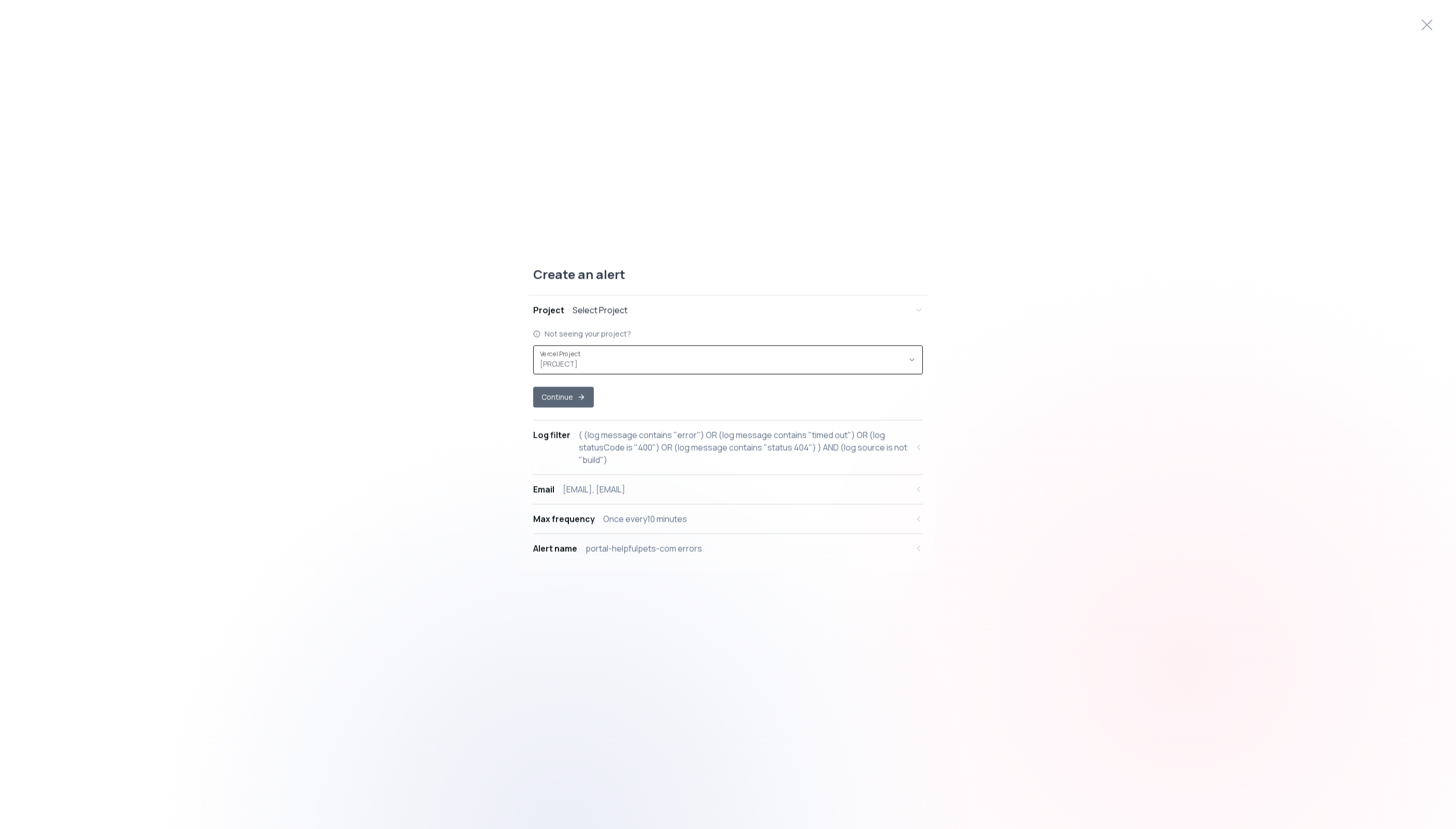 click on "Continue" at bounding box center (563, 397) 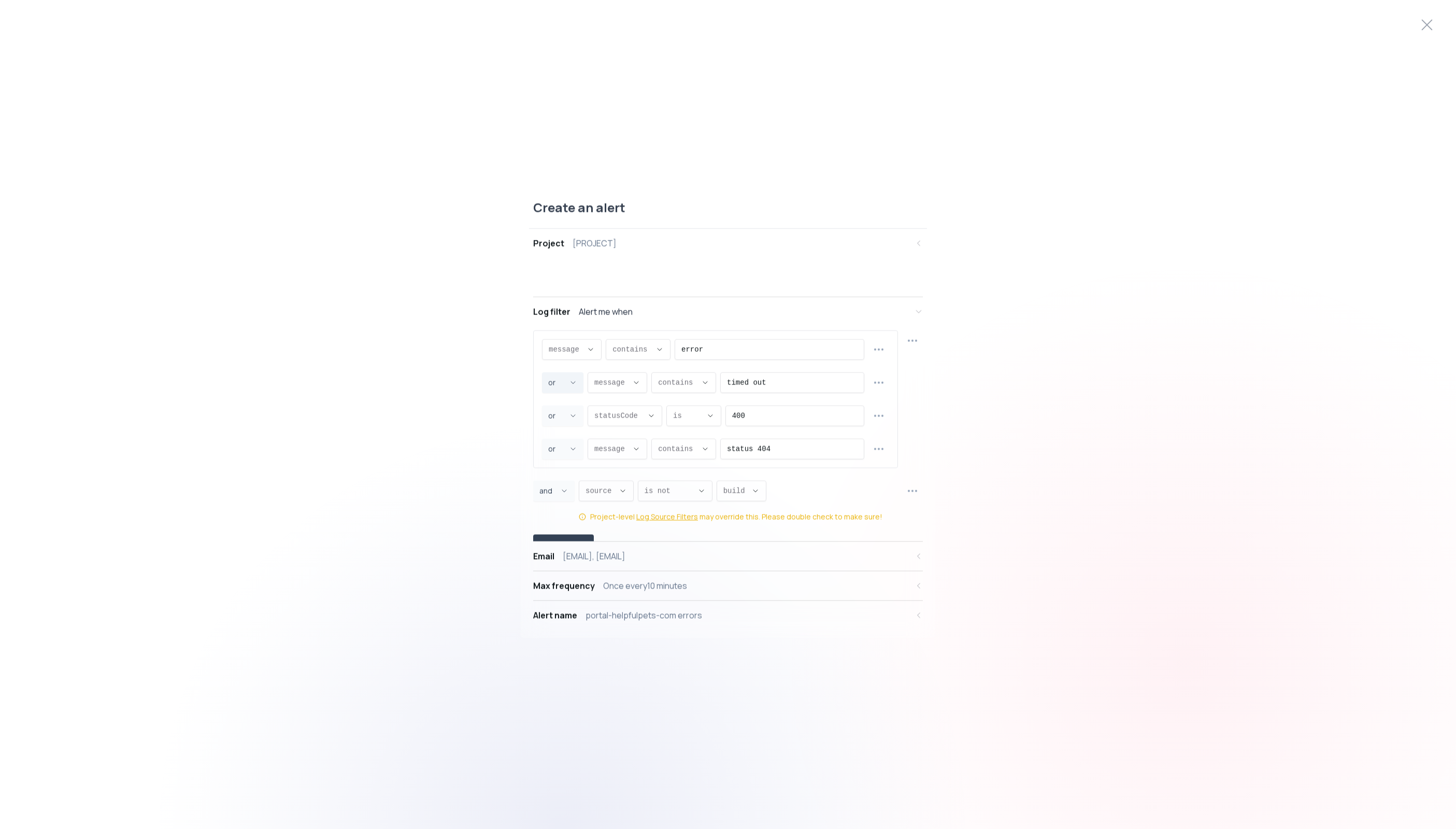 scroll, scrollTop: 10, scrollLeft: 0, axis: vertical 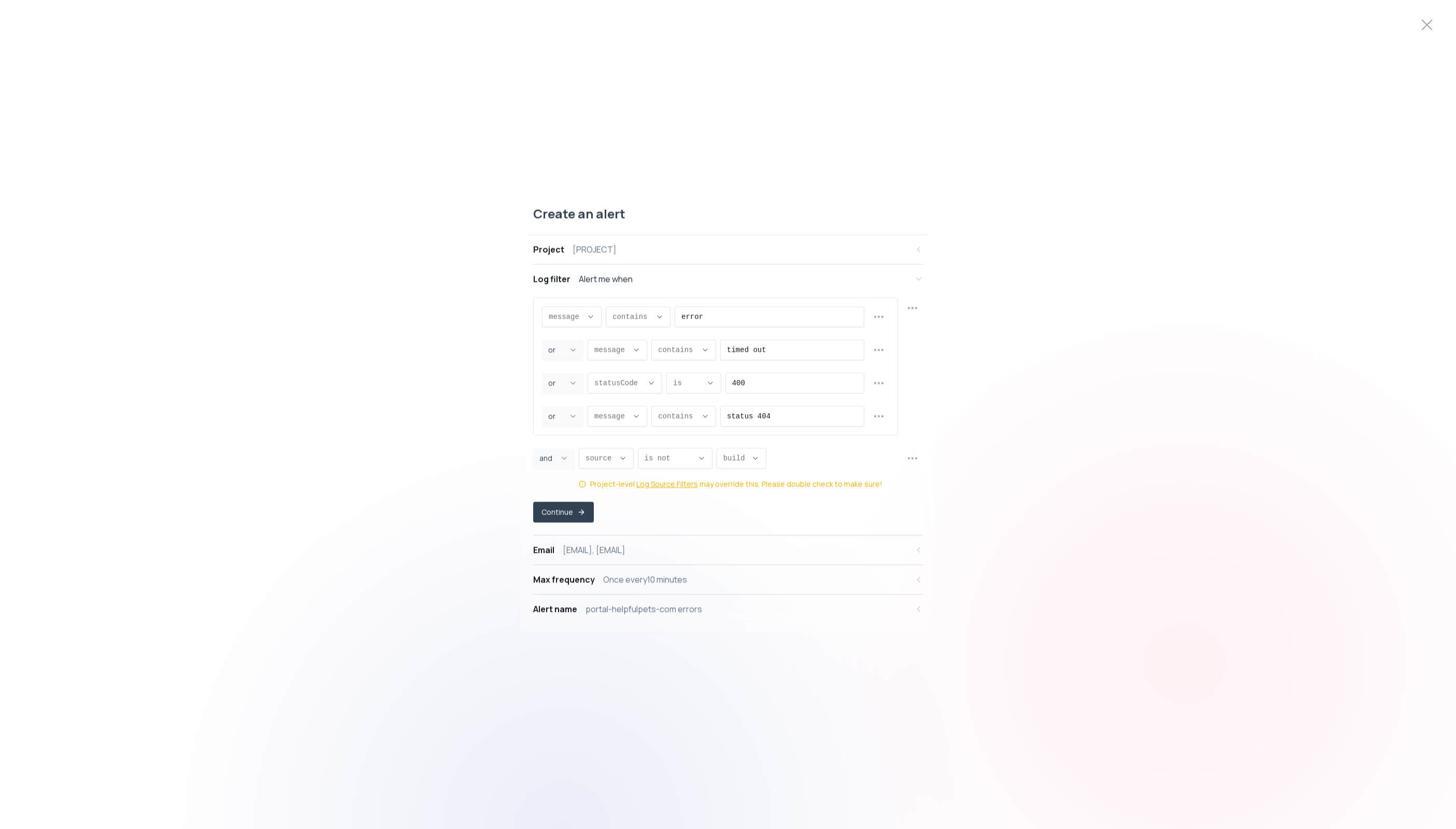 click on "portal-helpfulpets-com errors" at bounding box center (644, 609) 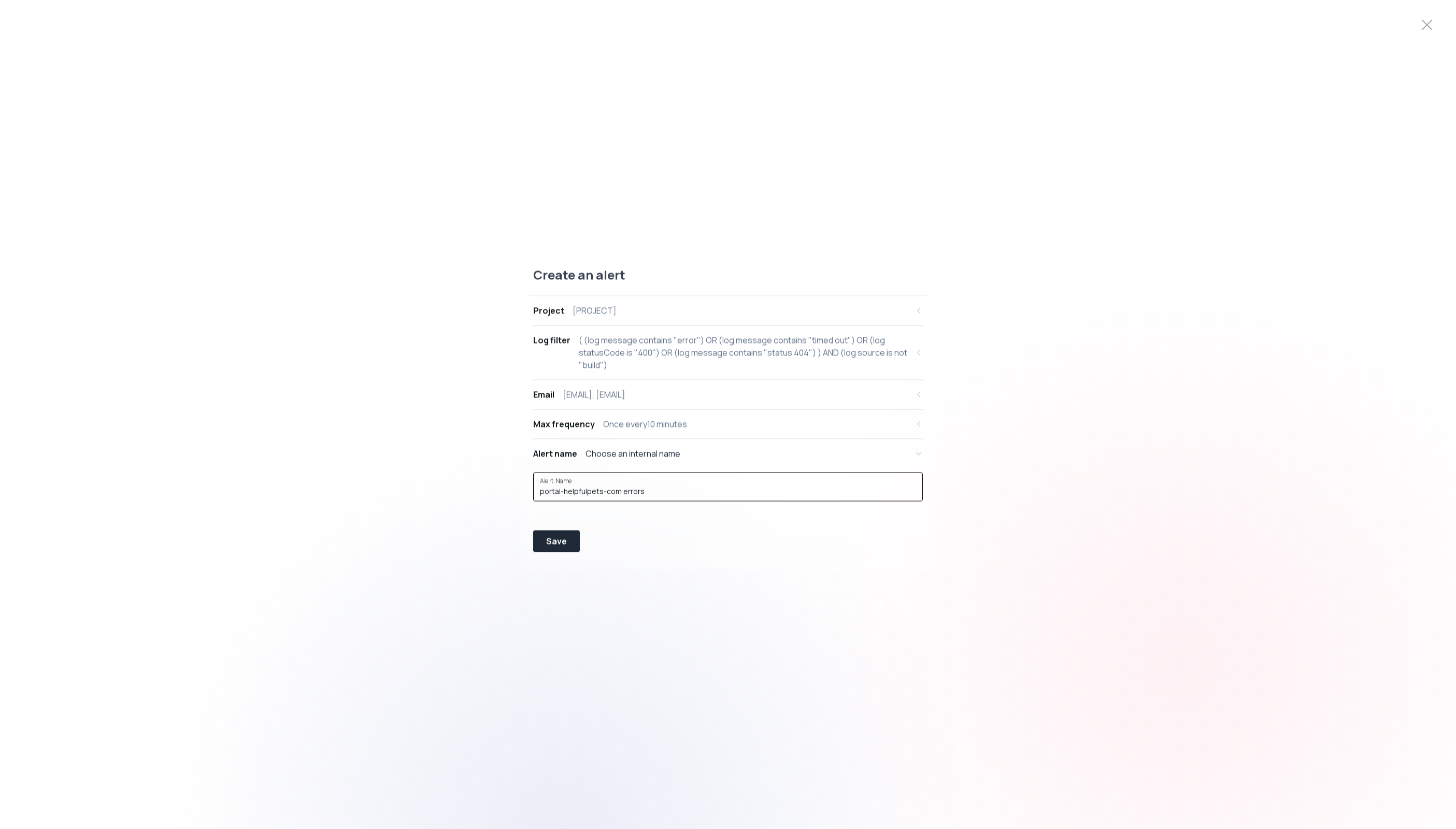 drag, startPoint x: 563, startPoint y: 490, endPoint x: 491, endPoint y: 490, distance: 72 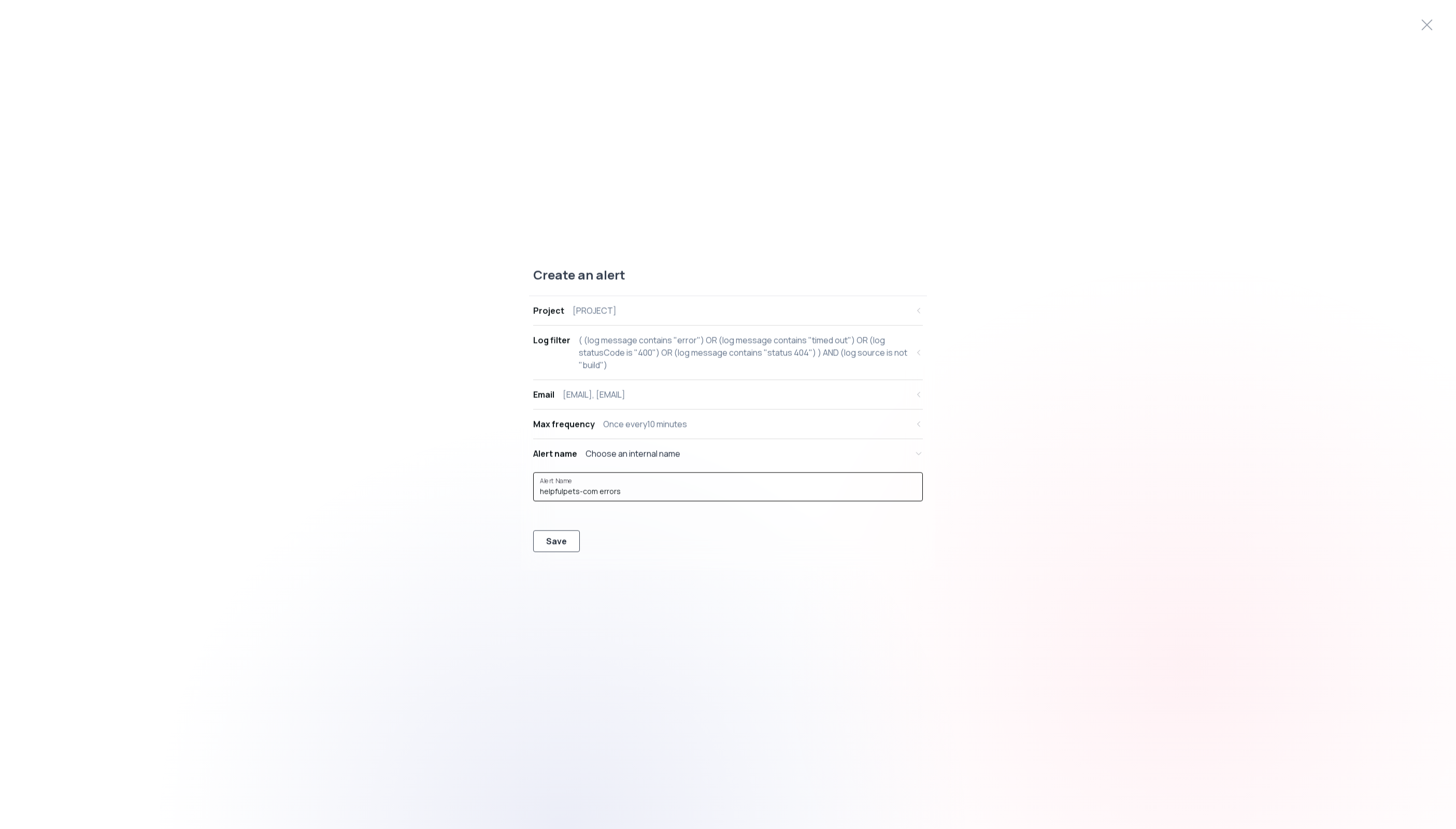type on "helpfulpets-com errors" 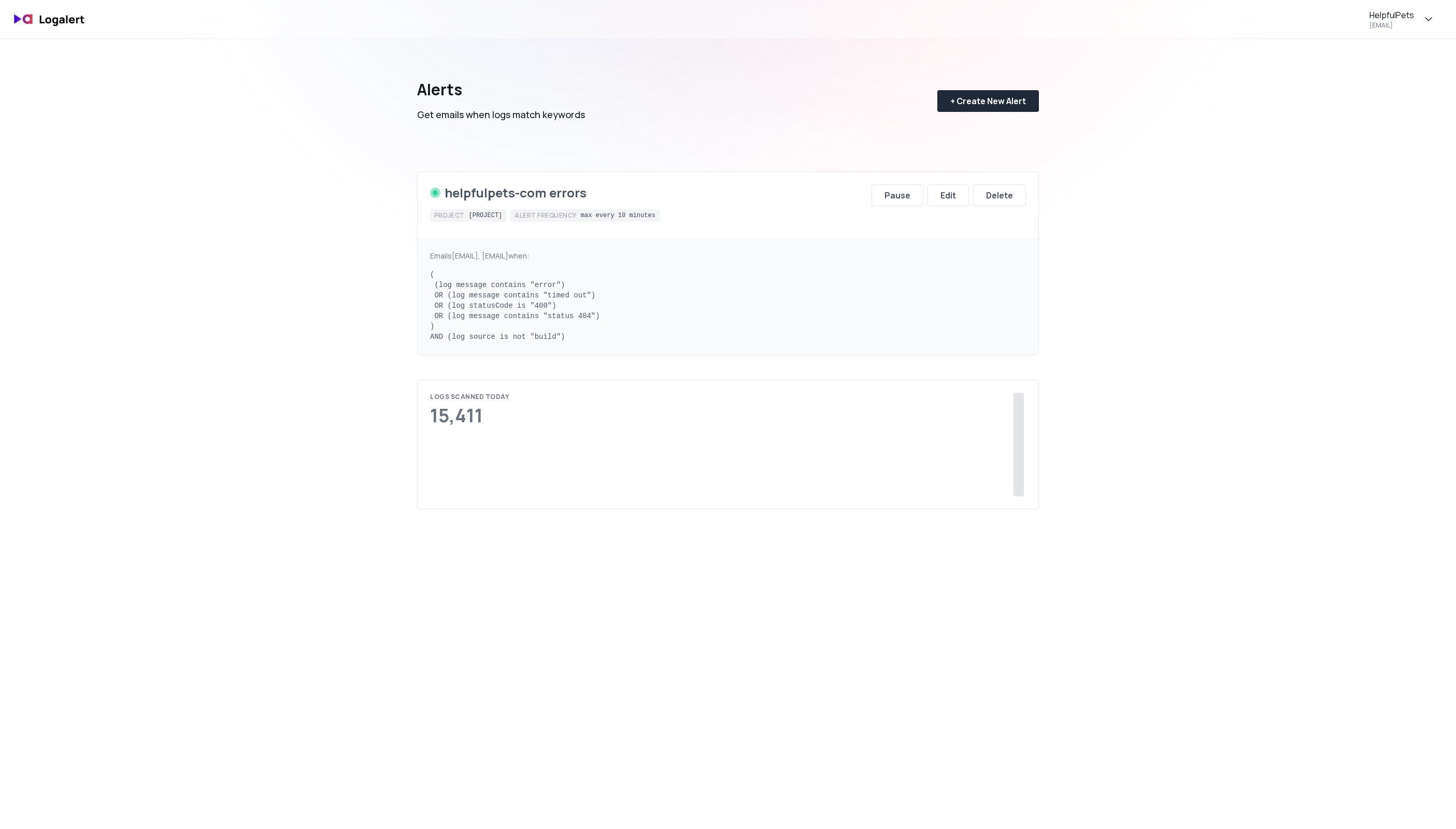 click on "Emails  [EMAIL], [EMAIL]  when: (
(log message contains "error")
OR (log message contains "timed out")
OR (log statusCode is "400")
OR (log message contains "status 404")
)
AND (log source is not "build") Logs scanned   on [DATE], [YEAR] [NUMBER] Logs scanned   today [NUMBER]" at bounding box center (728, 453) 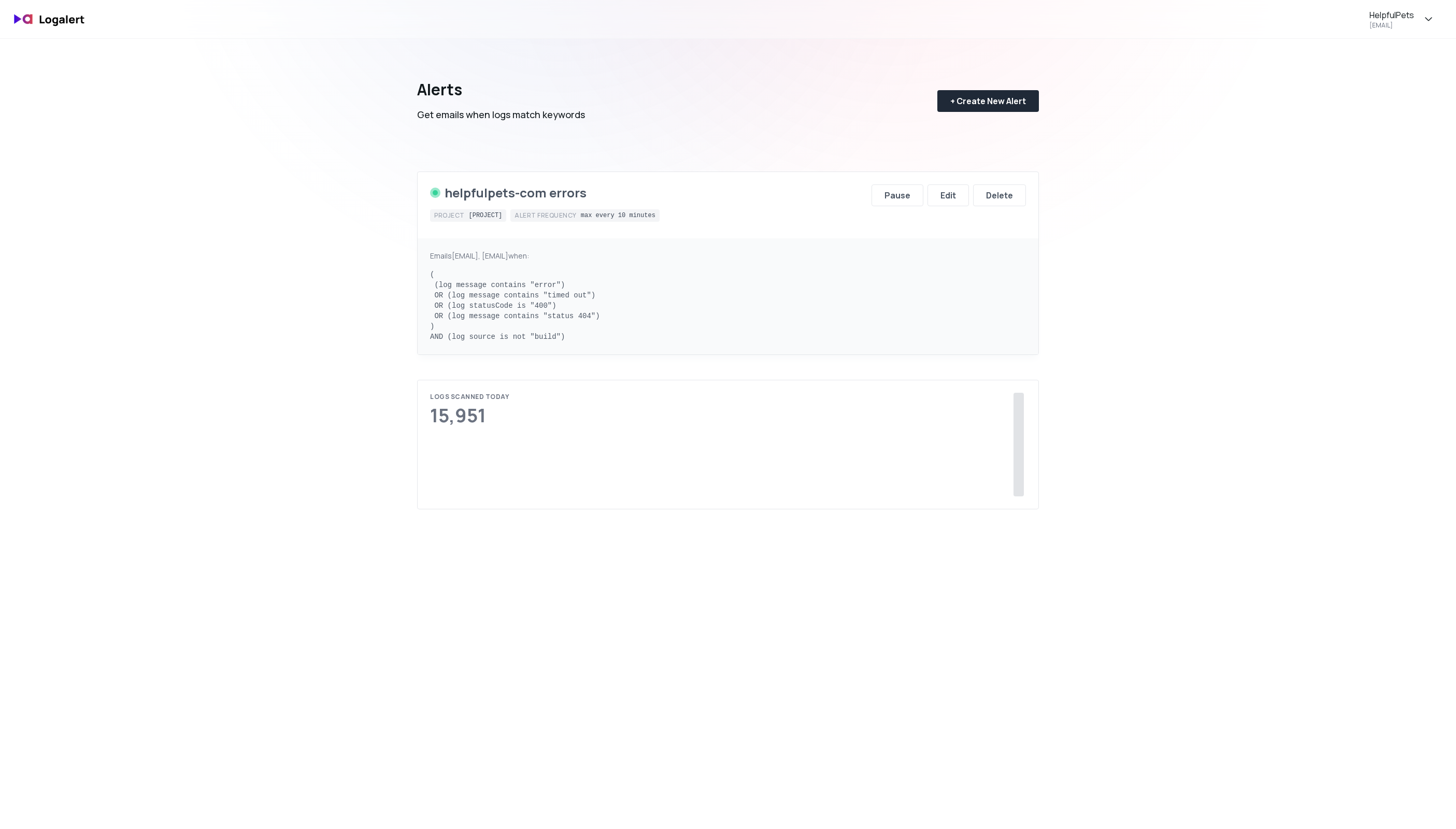 click on "HelpfulPets [EMAIL] Alerts Get emails when logs match keywords + Create New Alert helpfulpets-com errors Project helpfulpets-com Alert frequency max every   10 minutes Pause Edit Delete Emails  [EMAIL], [EMAIL]  when: (
(log message contains "error")
OR (log message contains "timed out")
OR (log statusCode is "400")
OR (log message contains "status 404")
)
AND (log source is not "build") Logs scanned   on [DATE], [YEAR] [NUMBER] Logs scanned   today [NUMBER] © Logalert  [YEAR] [EMAIL] Logalert Home Help Center & Documentation FAQ Pricing Terms of Service Privacy Policy" at bounding box center (728, 666) 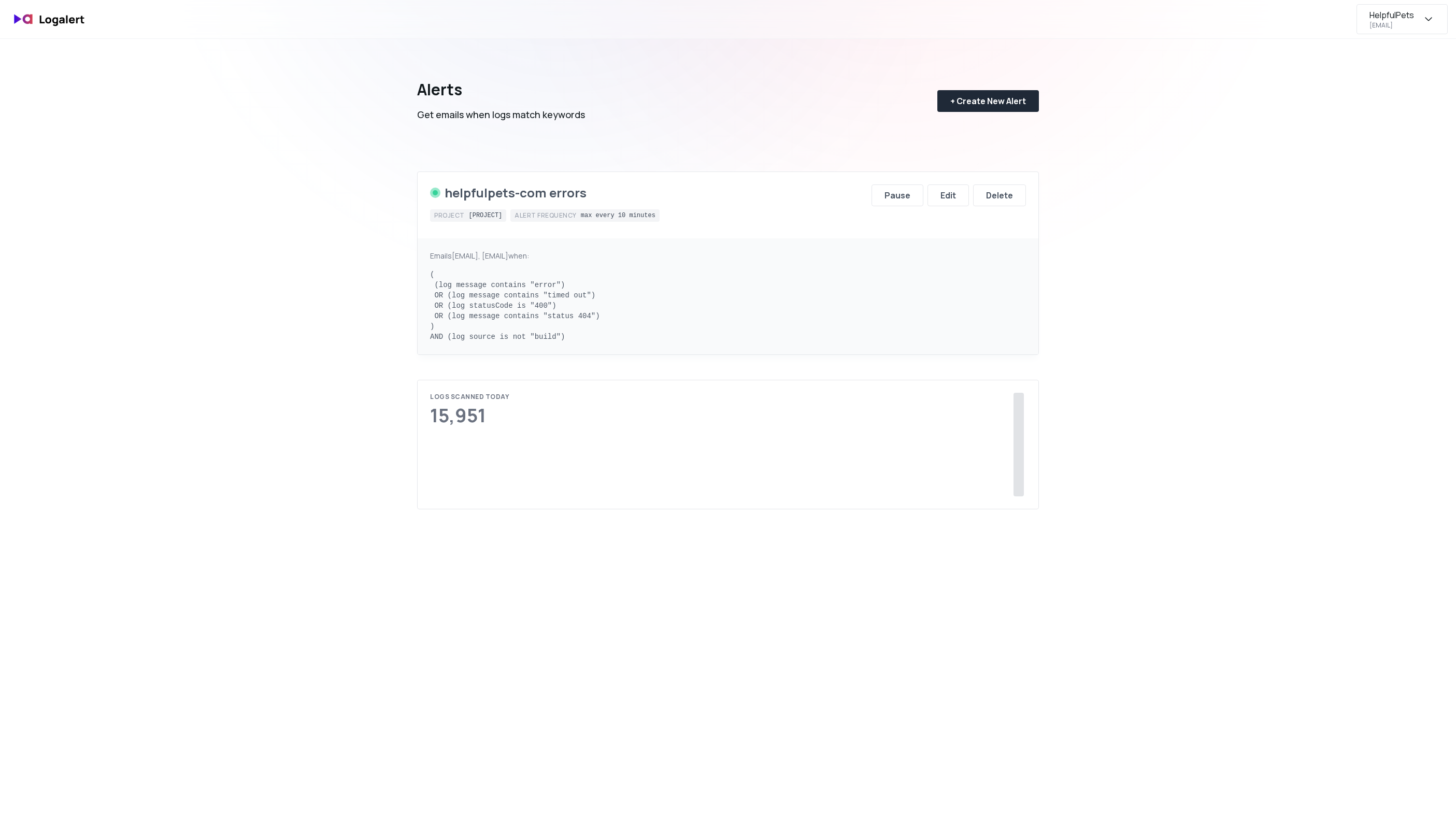 click on "[EMAIL]" at bounding box center (1381, 25) 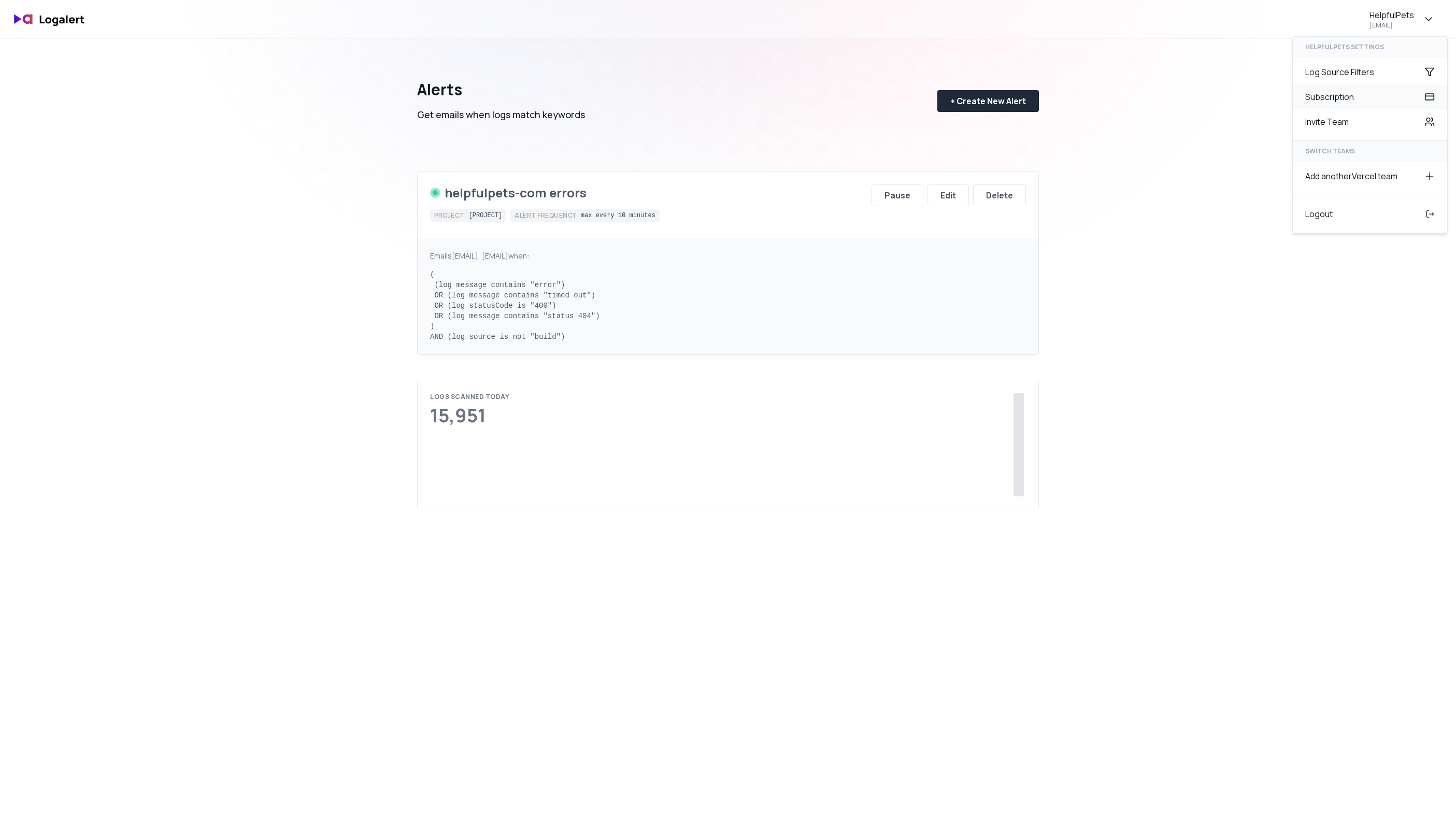click on "Subscription" at bounding box center [1370, 97] 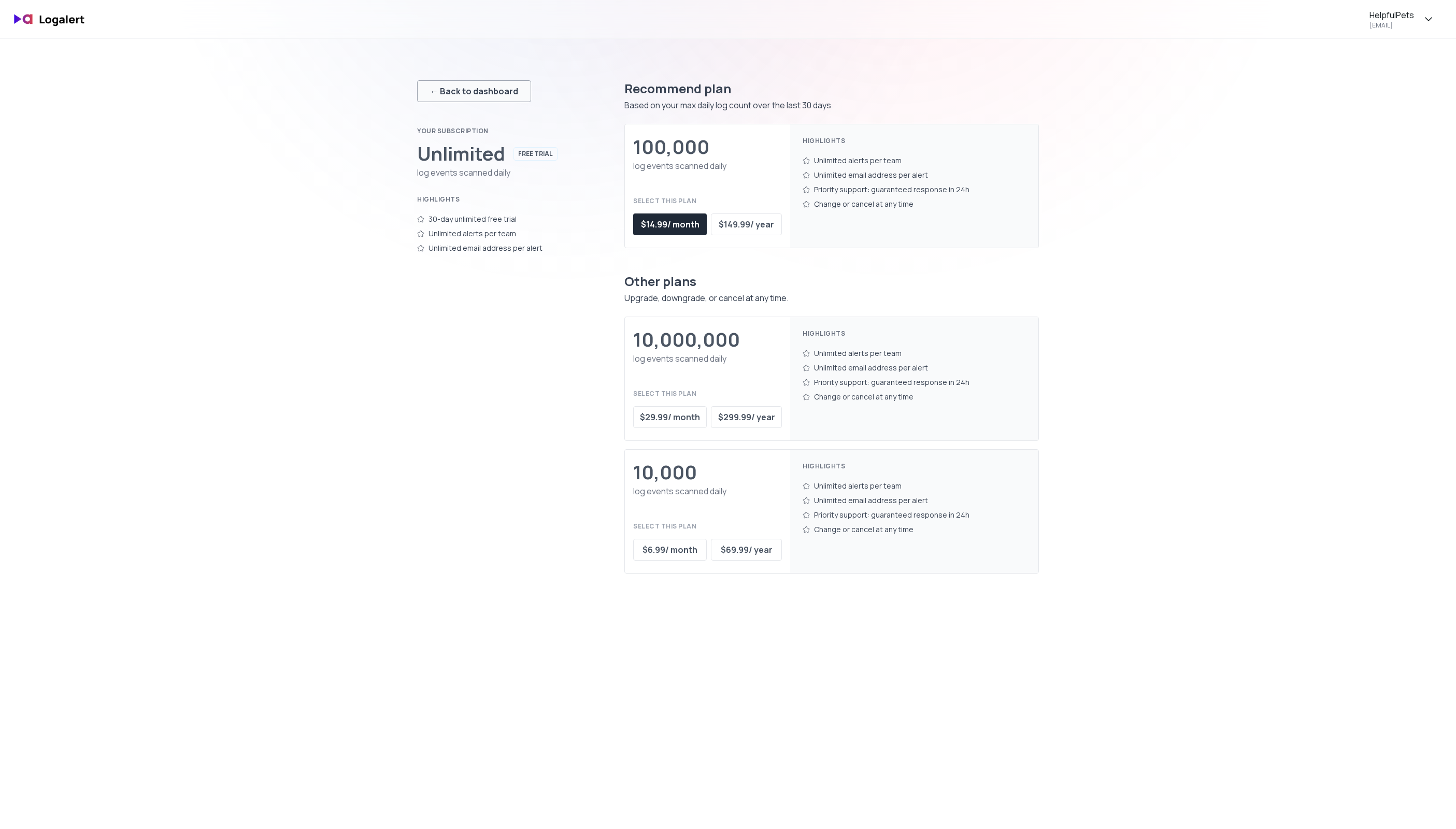 click on "← Back to dashboard" at bounding box center (474, 91) 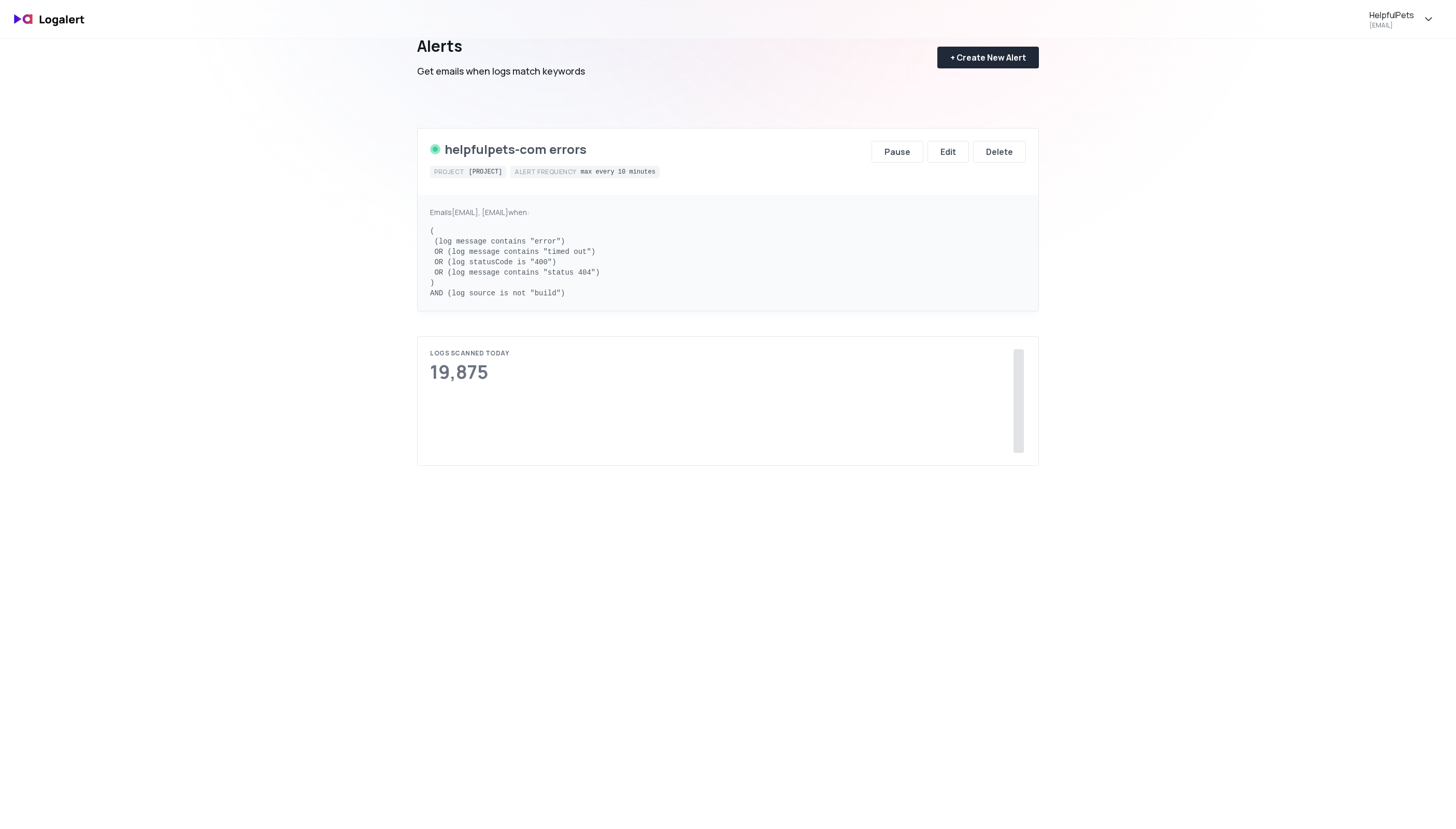 scroll, scrollTop: 0, scrollLeft: 0, axis: both 